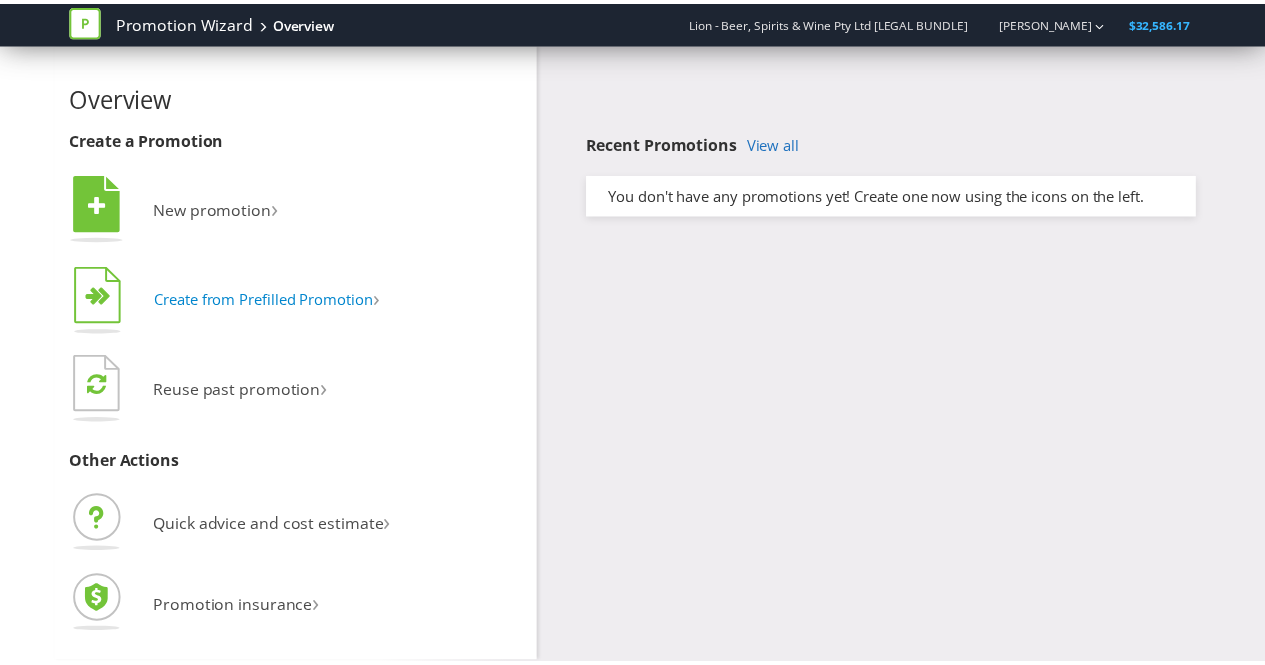 scroll, scrollTop: 0, scrollLeft: 0, axis: both 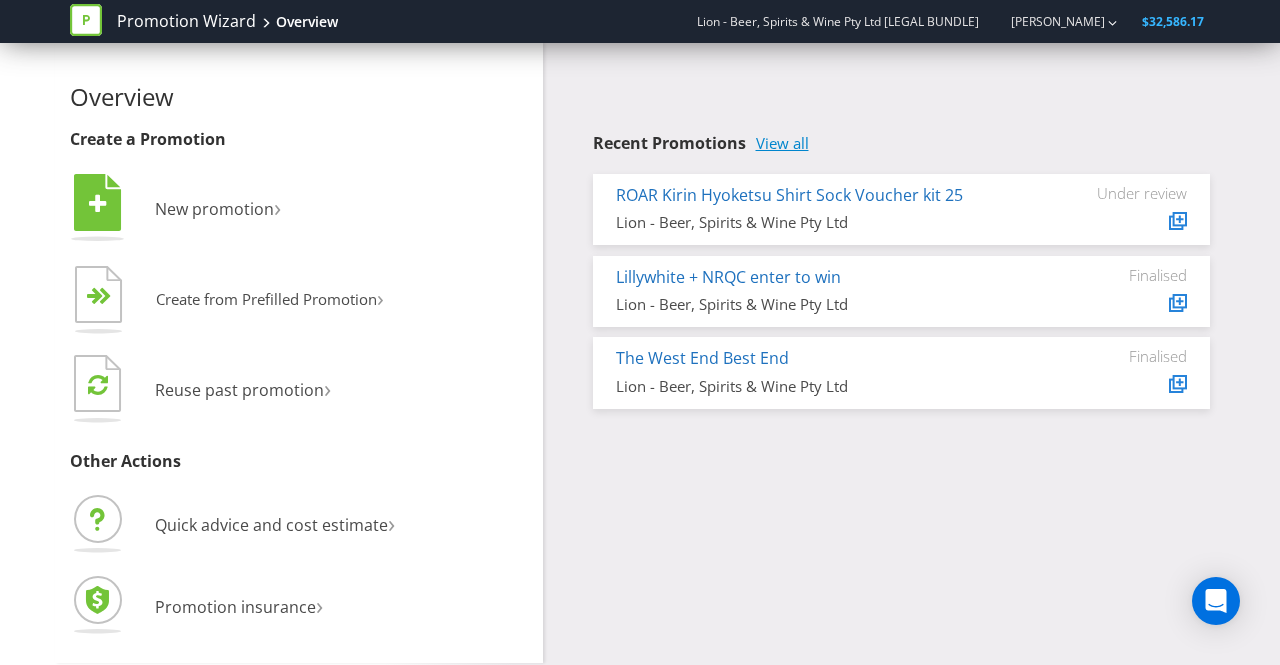 click on "View all" at bounding box center (782, 143) 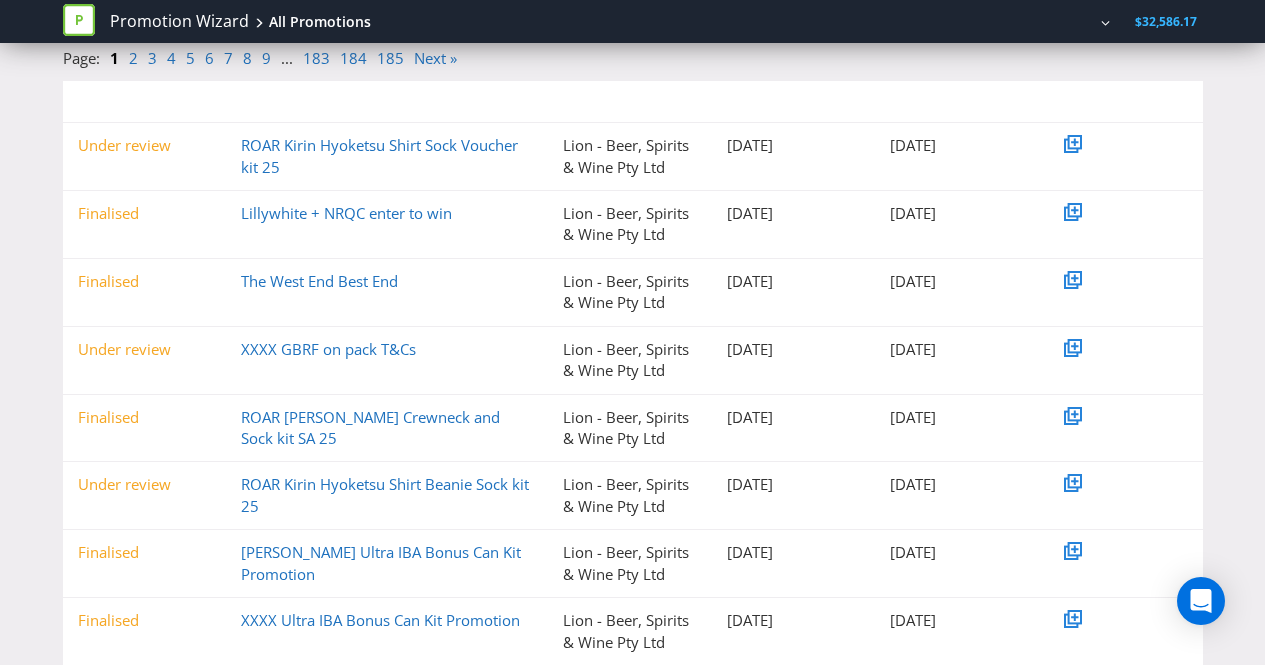 scroll, scrollTop: 219, scrollLeft: 0, axis: vertical 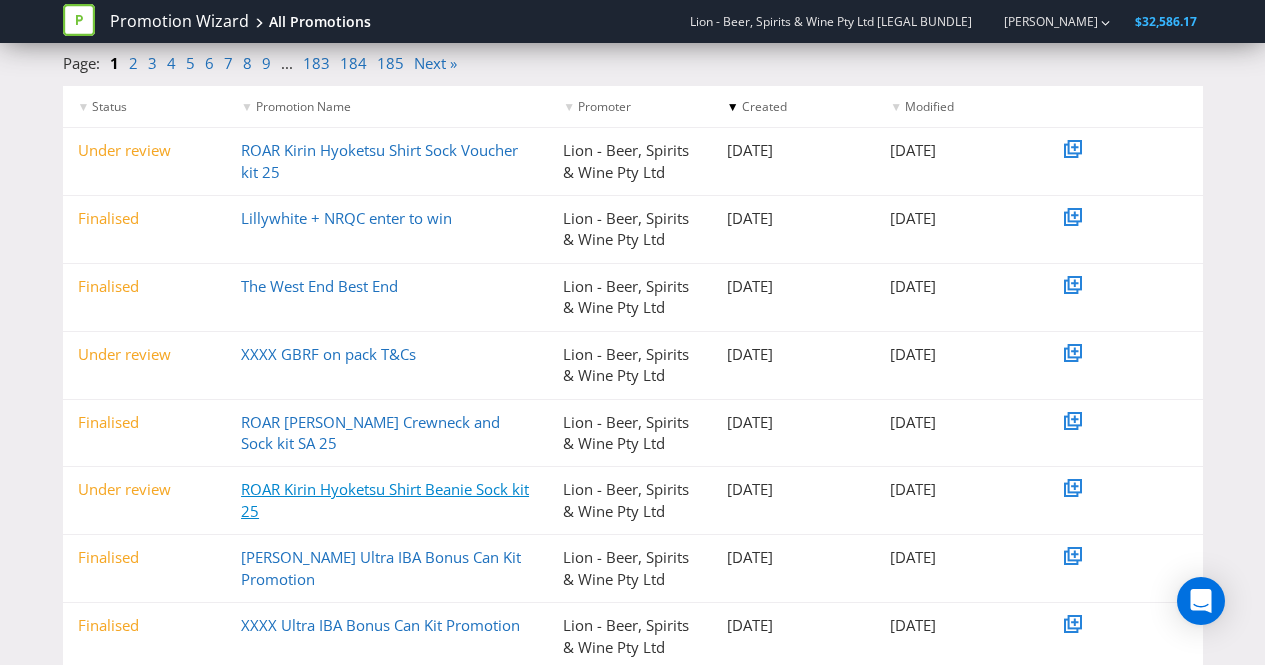 click on "ROAR Kirin Hyoketsu Shirt Beanie Sock kit 25" at bounding box center [385, 499] 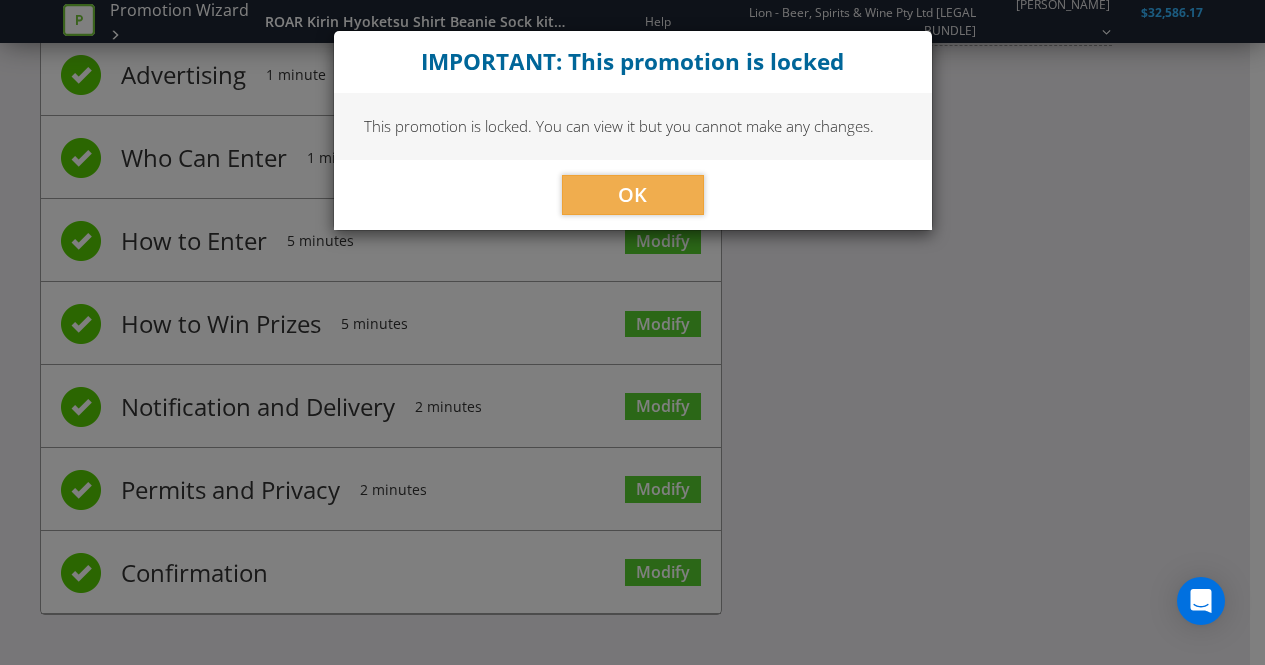 scroll, scrollTop: 141, scrollLeft: 0, axis: vertical 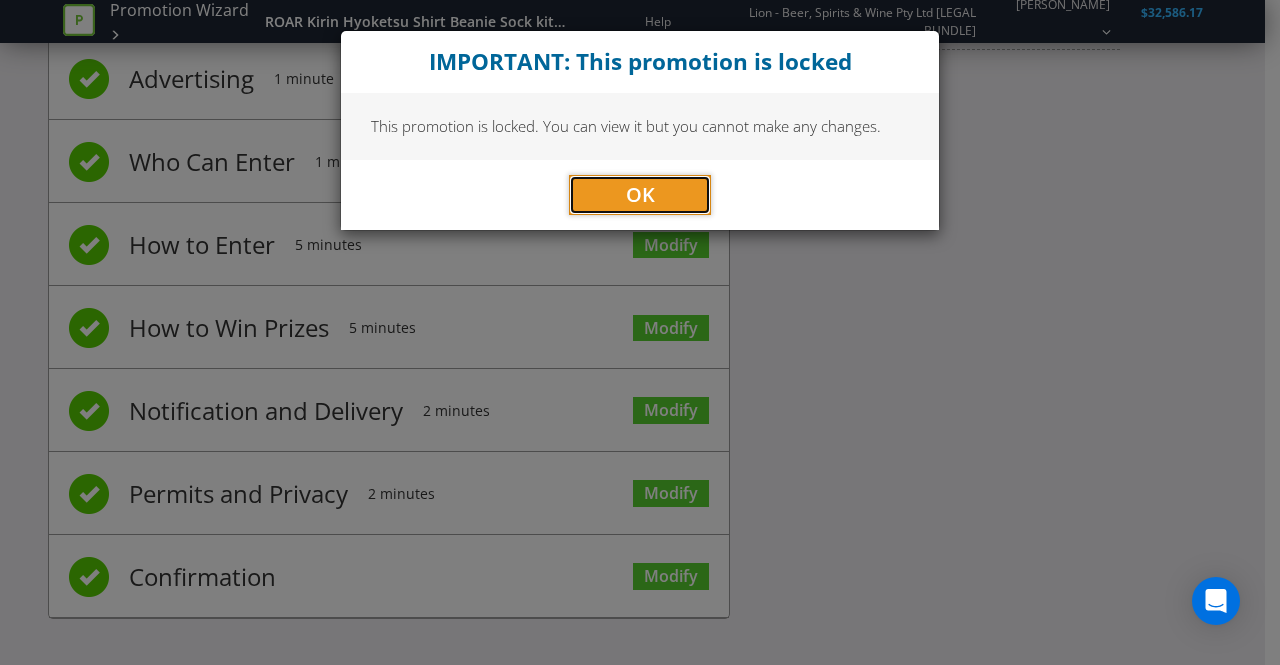 click on "OK" at bounding box center [640, 195] 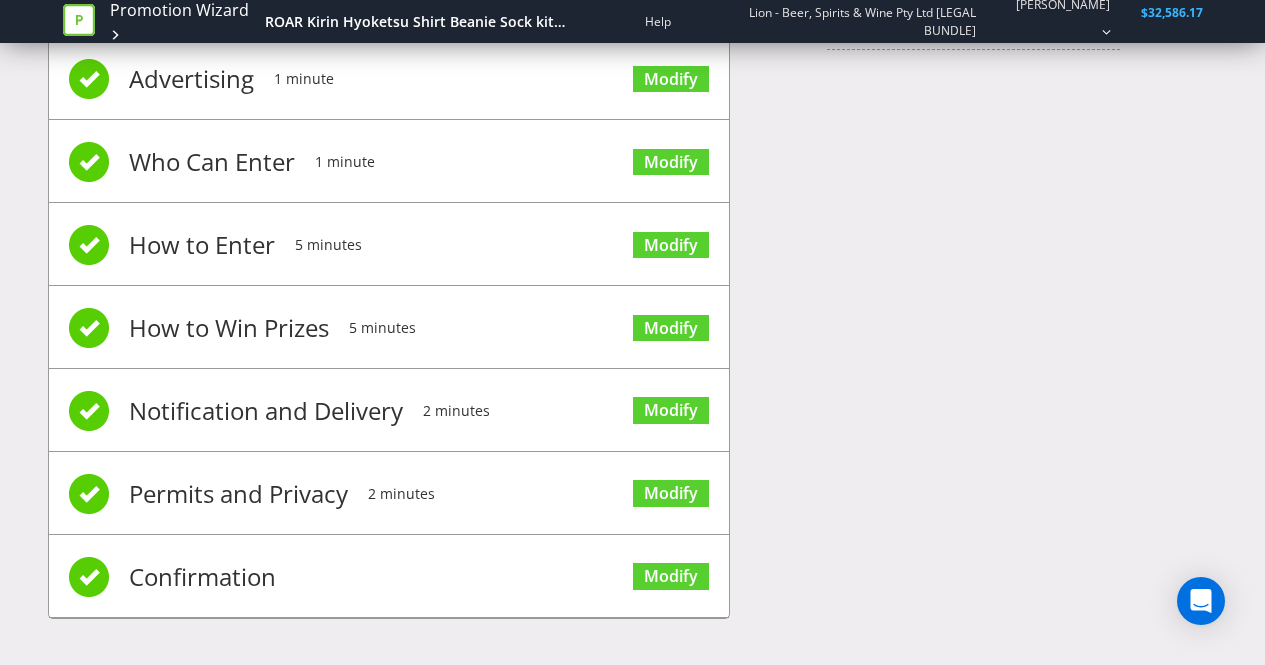 click on "Permits and Privacy 2 minutes Modify" at bounding box center (389, 493) 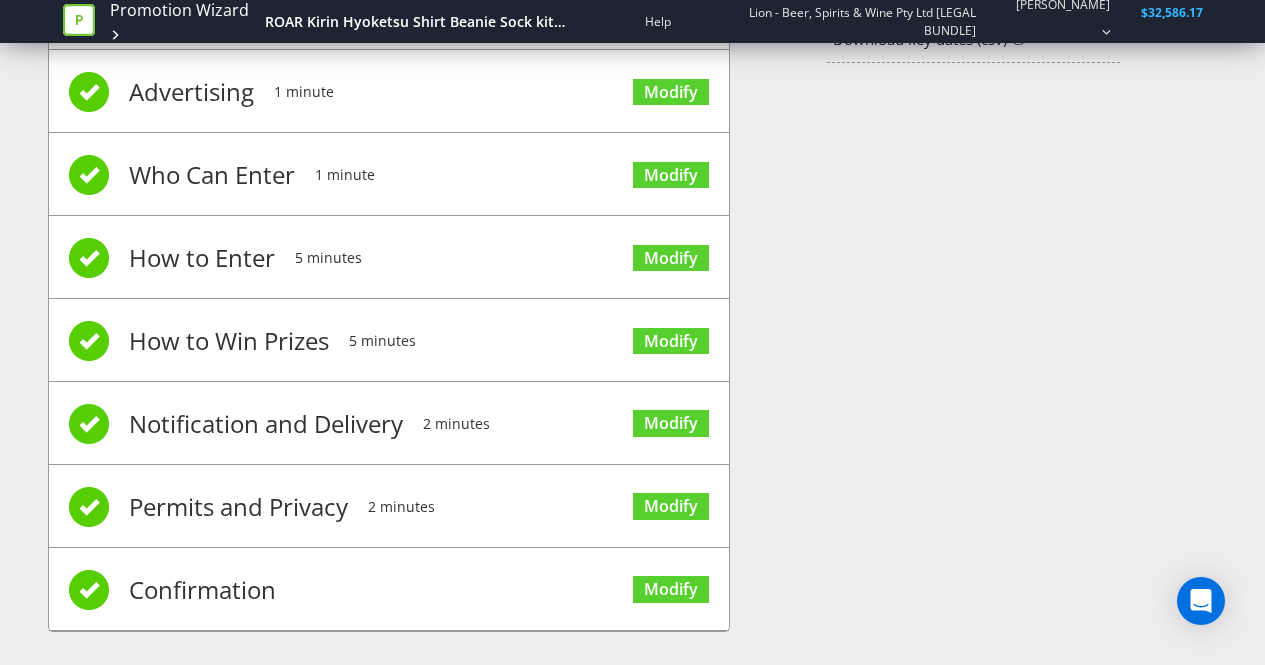 scroll, scrollTop: 141, scrollLeft: 0, axis: vertical 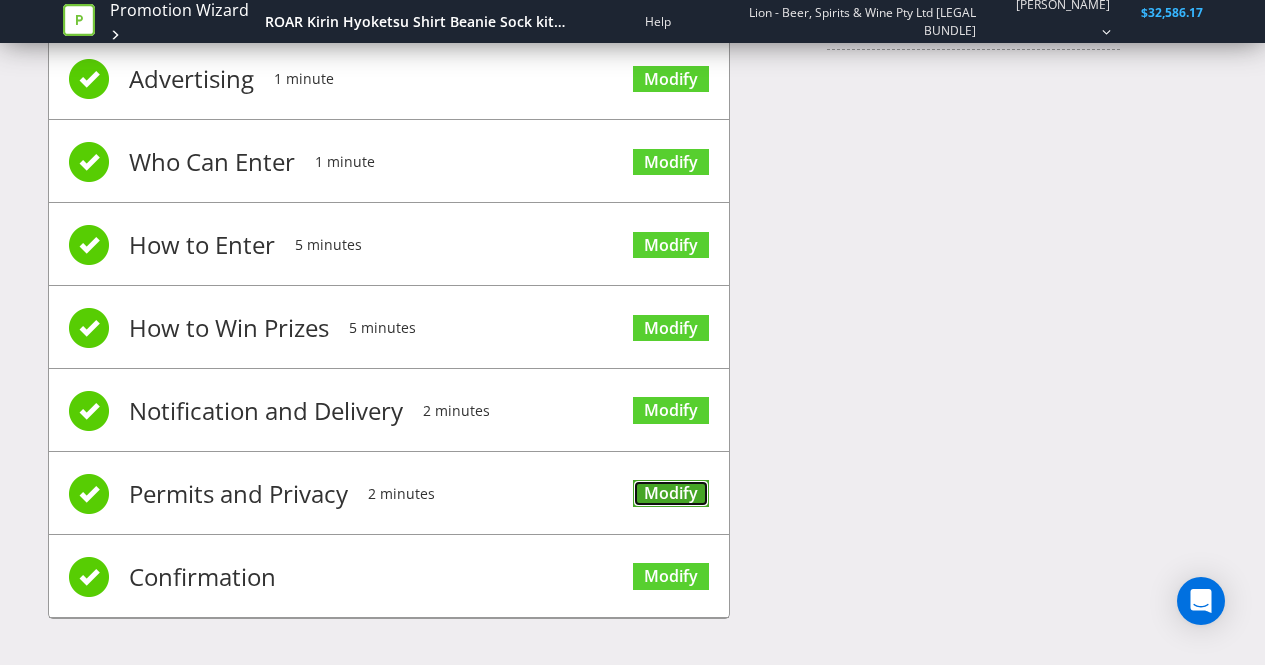 click on "Modify" at bounding box center [671, 493] 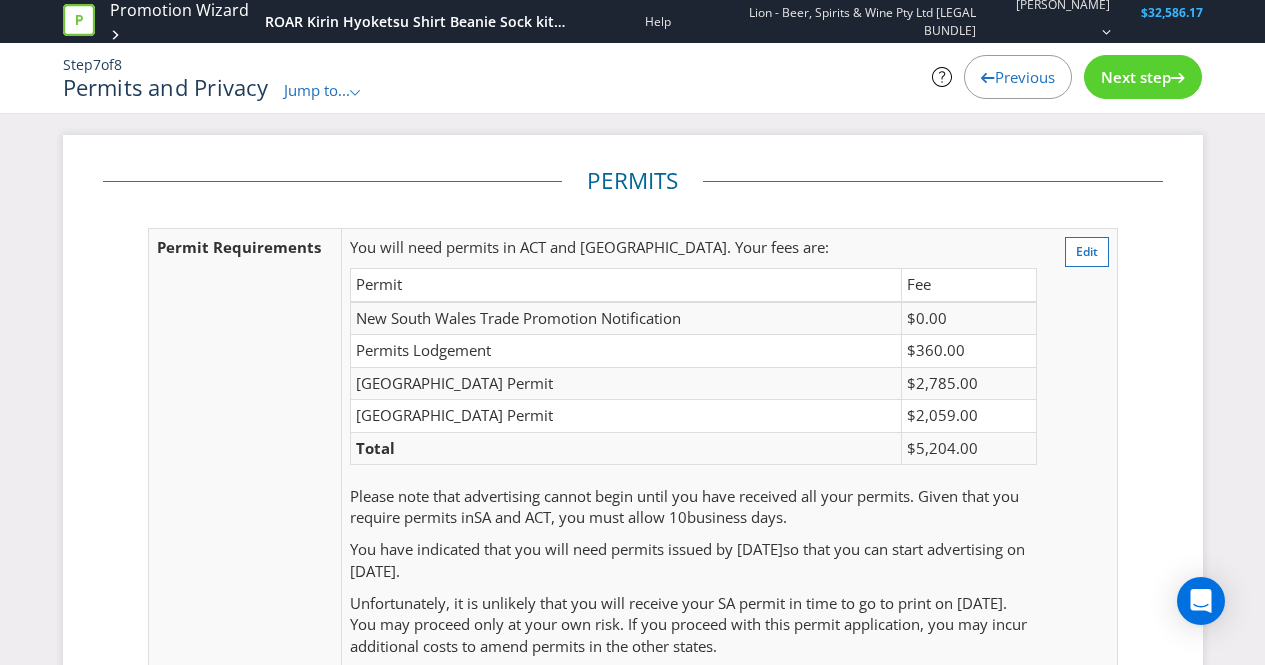 scroll, scrollTop: 1, scrollLeft: 0, axis: vertical 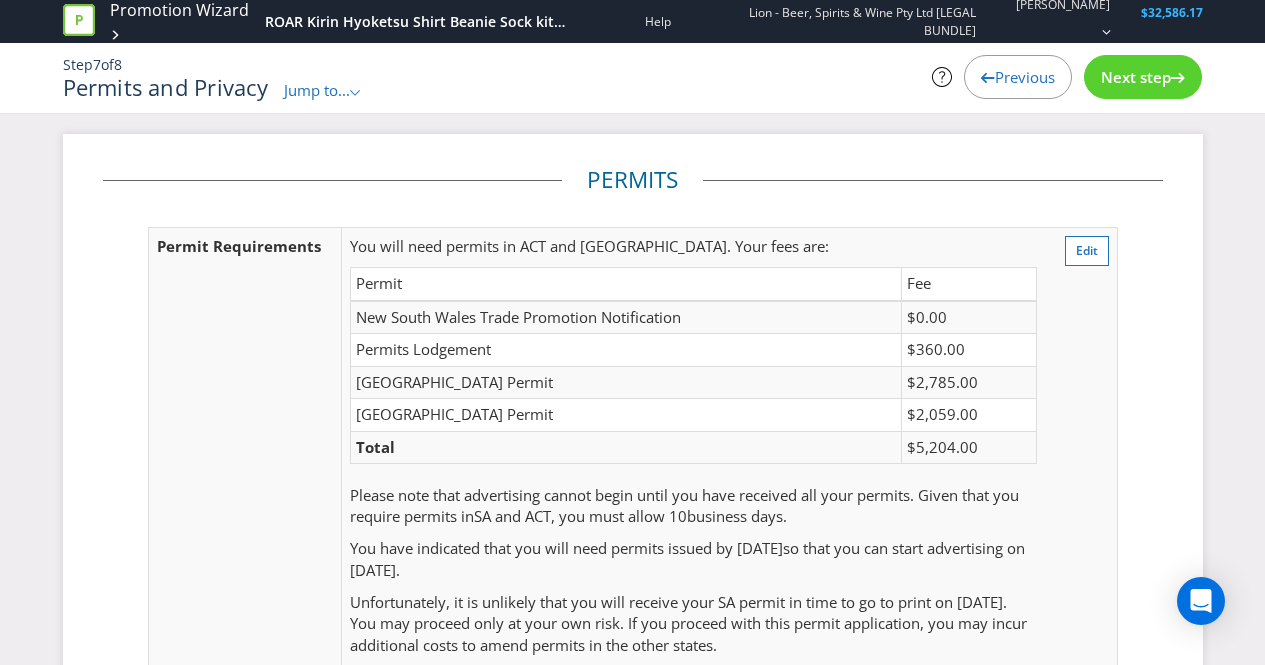 click on "Previous" at bounding box center [1025, 77] 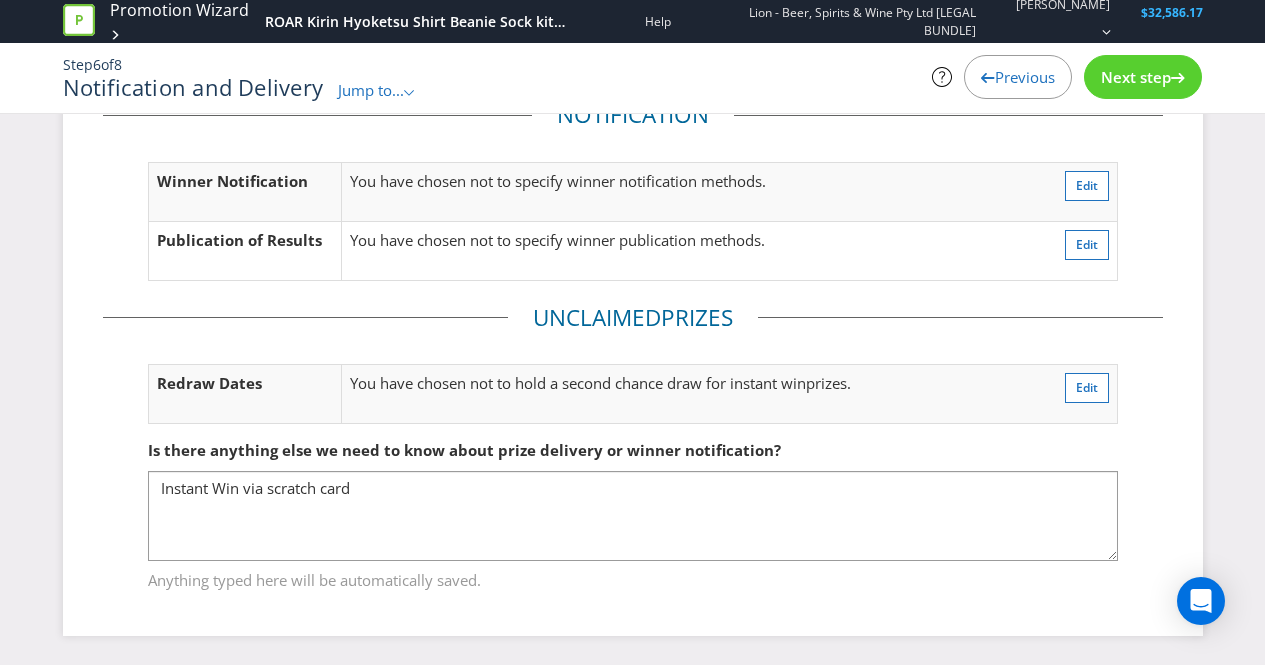 scroll, scrollTop: 0, scrollLeft: 0, axis: both 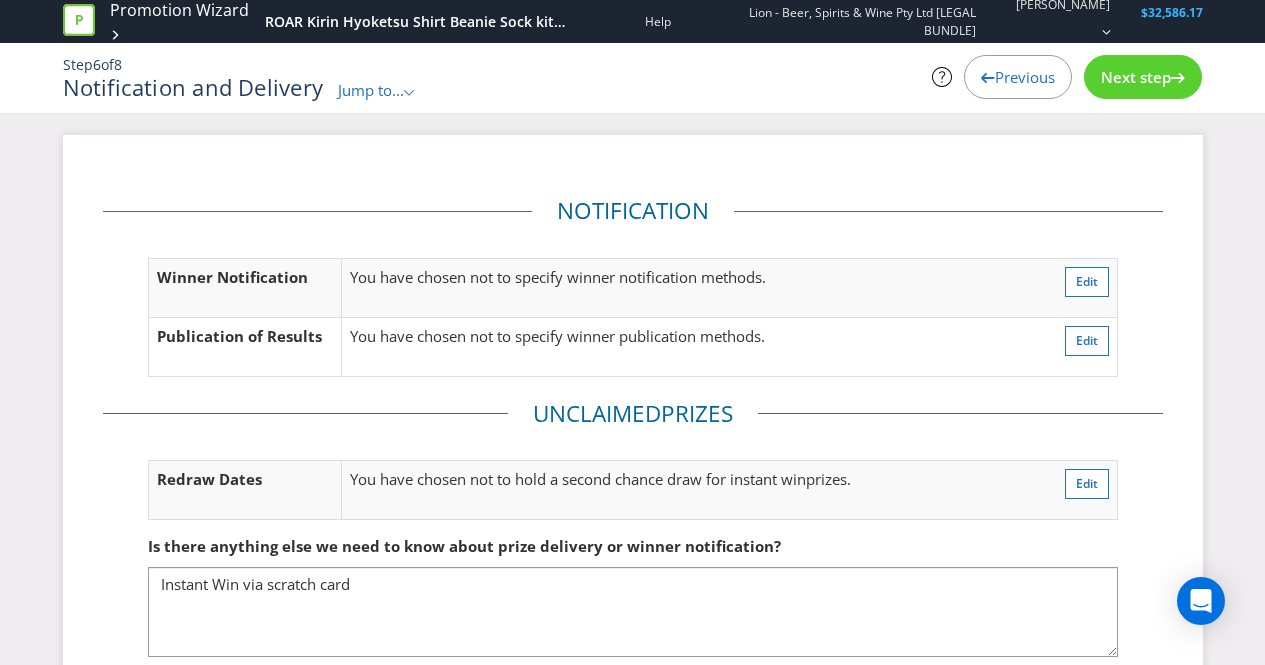 click on "Previous" at bounding box center [1018, 77] 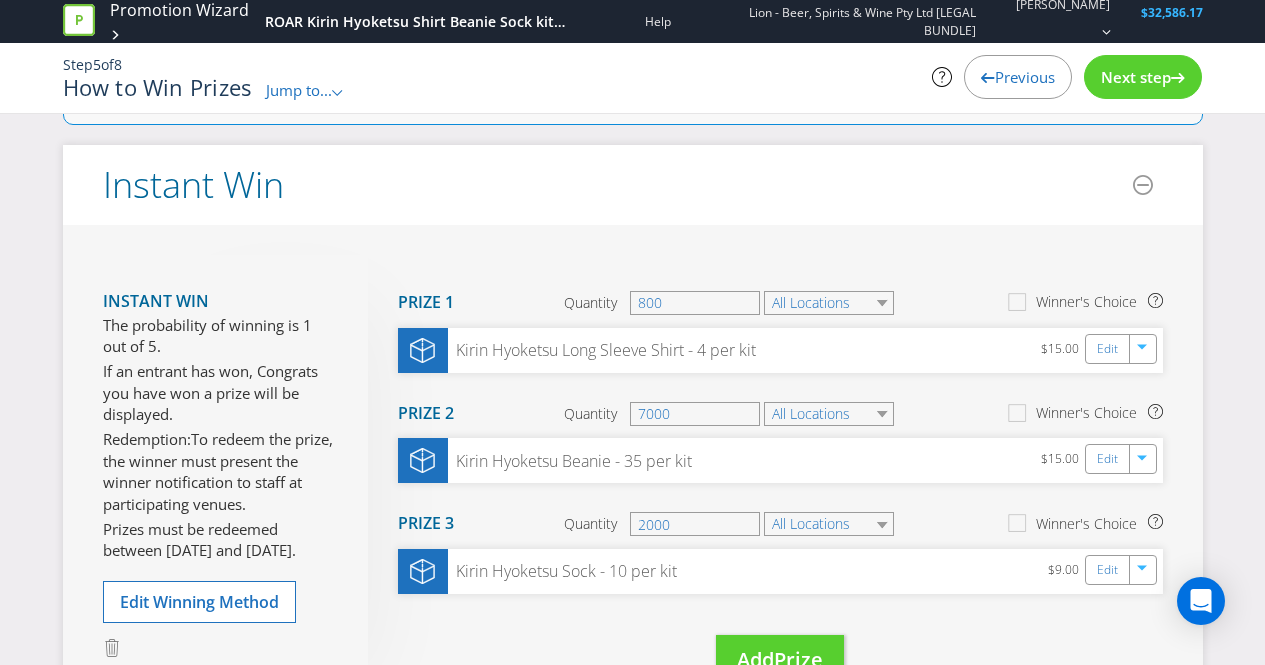 scroll, scrollTop: 0, scrollLeft: 0, axis: both 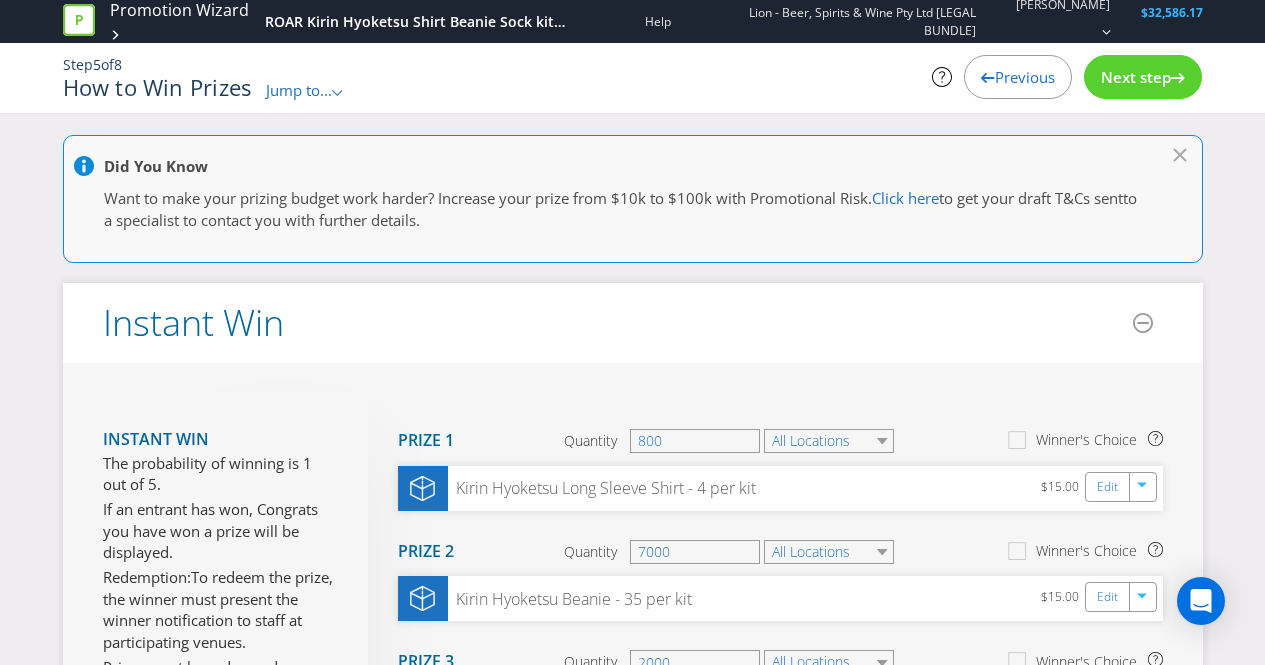 click on "Previous" at bounding box center [1018, 77] 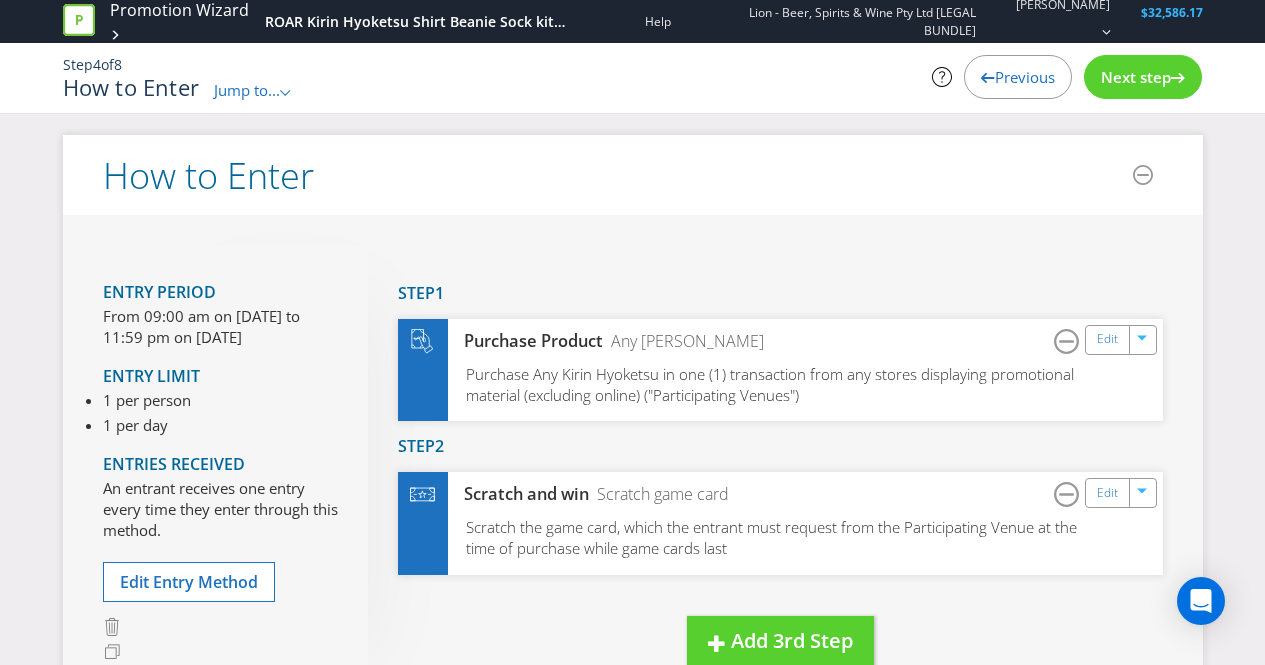 click on "Previous" at bounding box center [1018, 77] 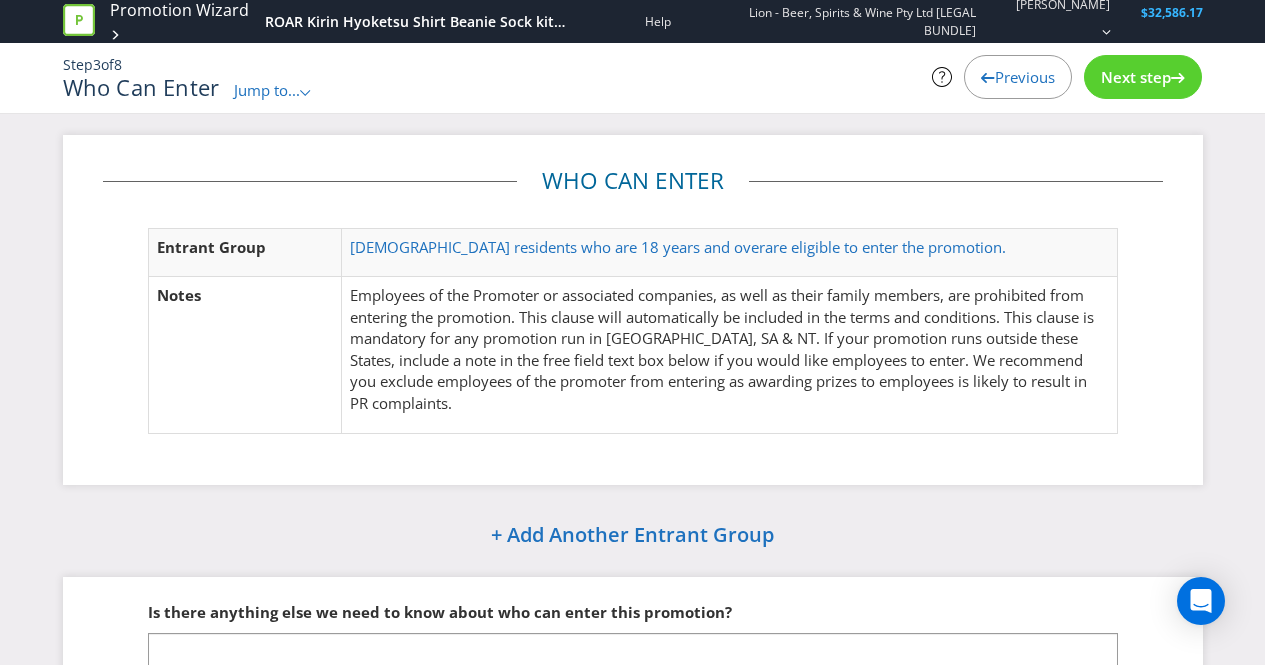 scroll, scrollTop: 163, scrollLeft: 0, axis: vertical 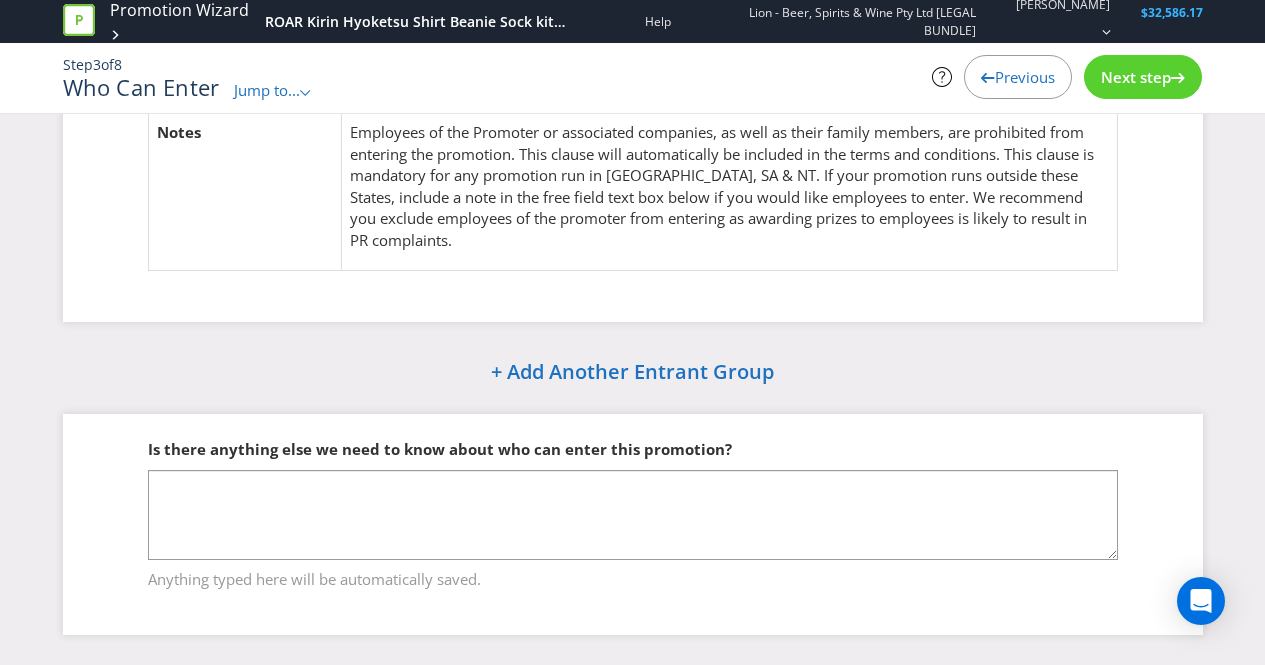 click on "Previous" at bounding box center (1025, 77) 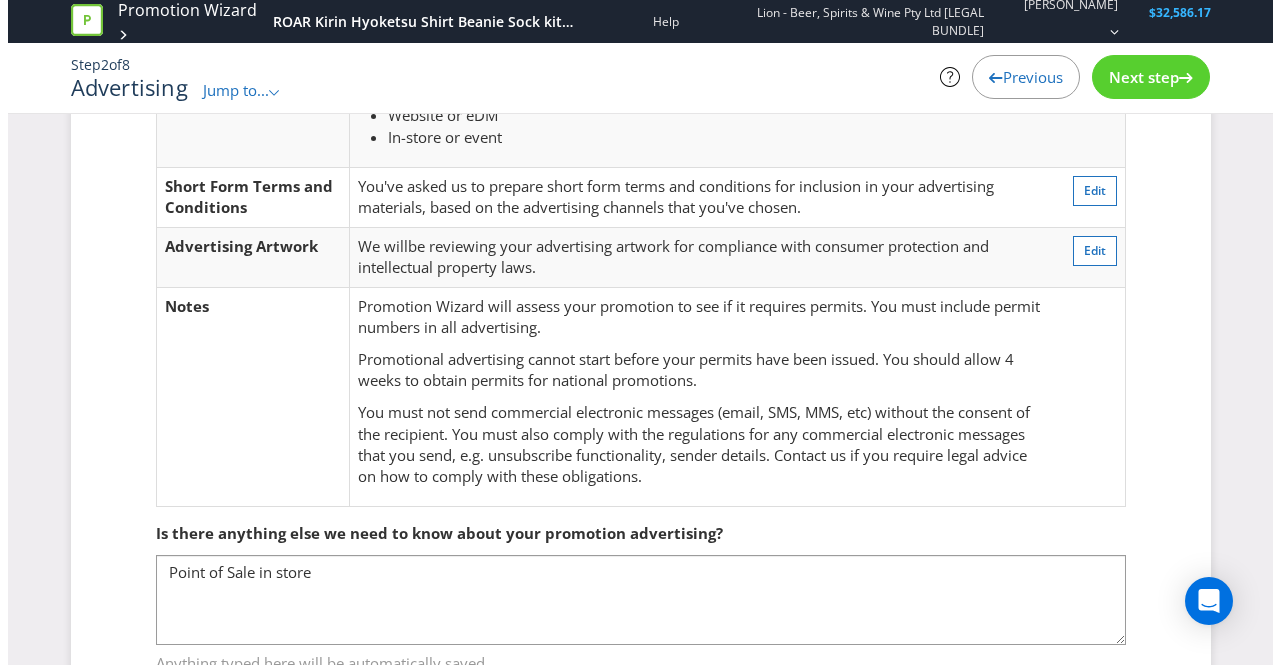 scroll, scrollTop: 0, scrollLeft: 0, axis: both 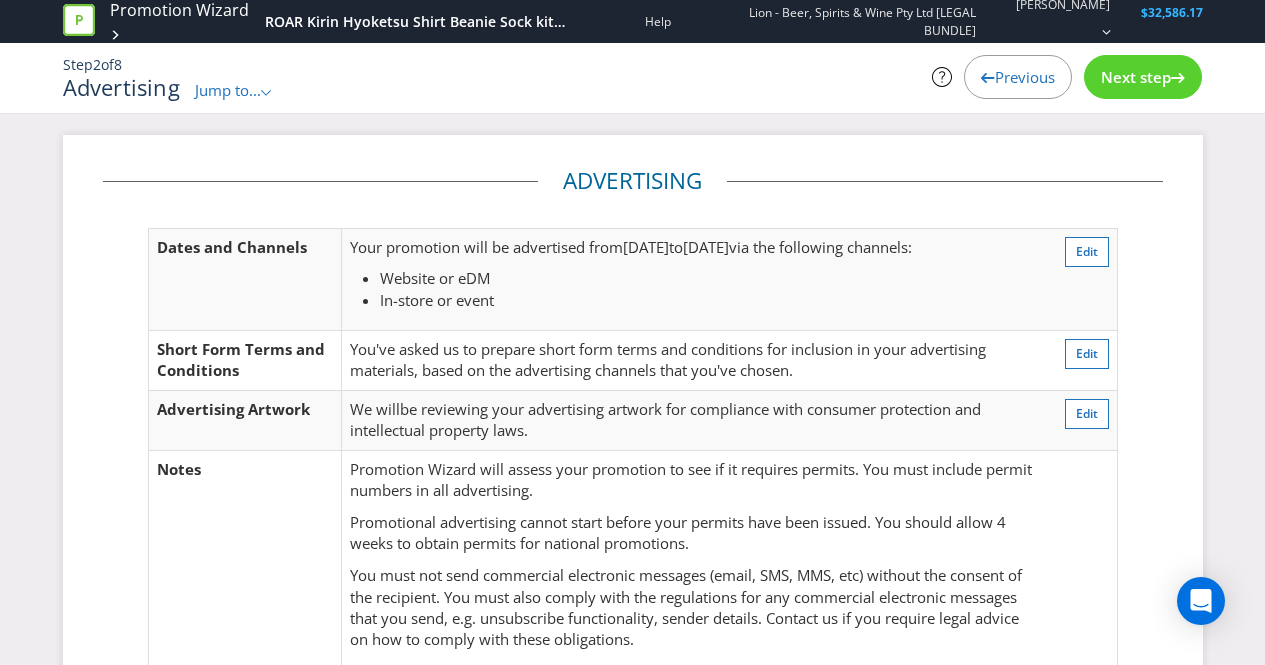 click on "Previous" at bounding box center (1025, 77) 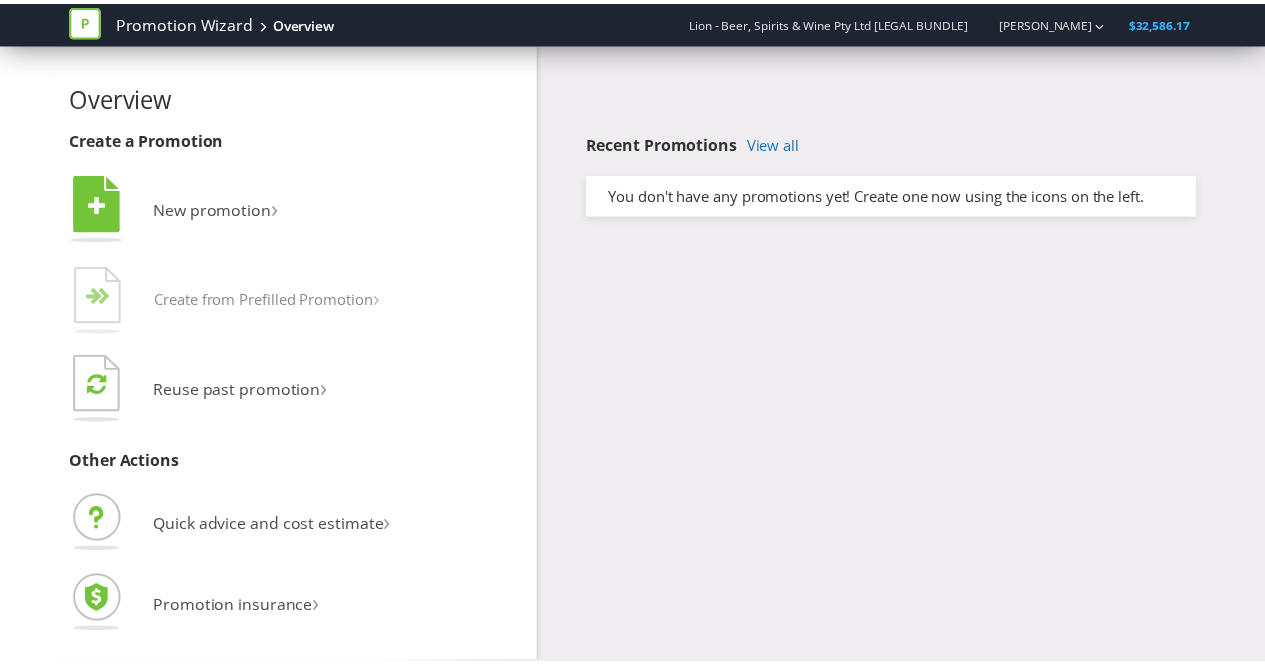 scroll, scrollTop: 0, scrollLeft: 0, axis: both 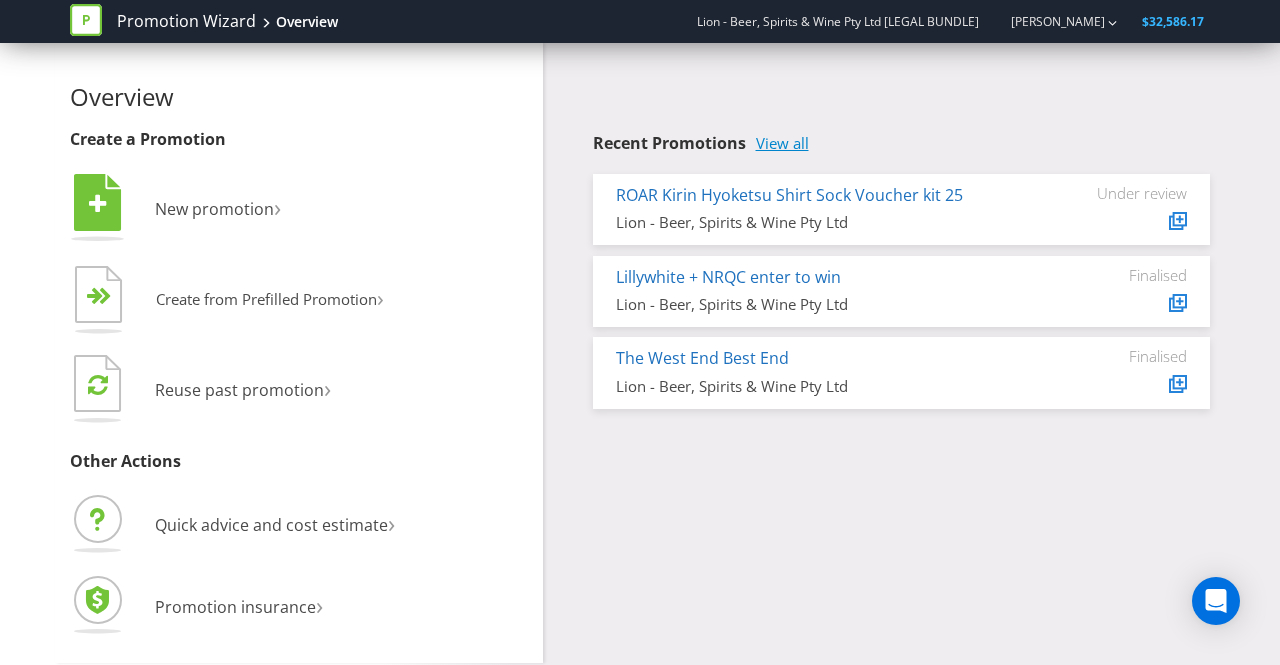 click on "View all" at bounding box center [782, 143] 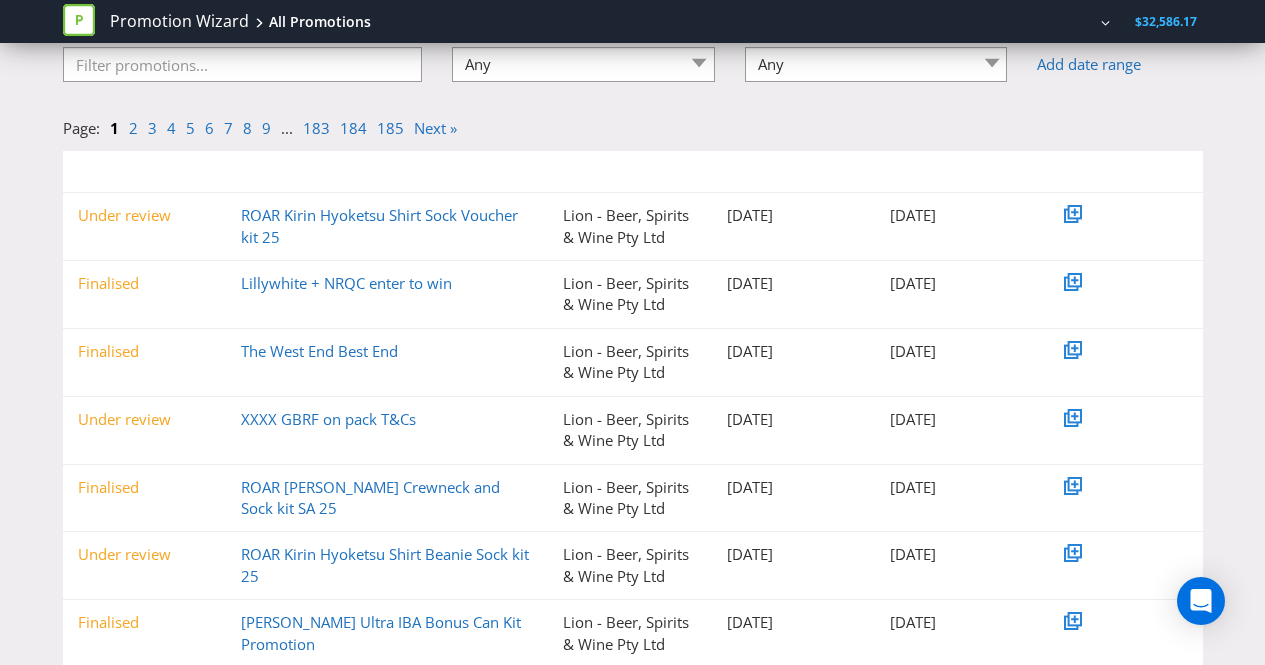 scroll, scrollTop: 155, scrollLeft: 0, axis: vertical 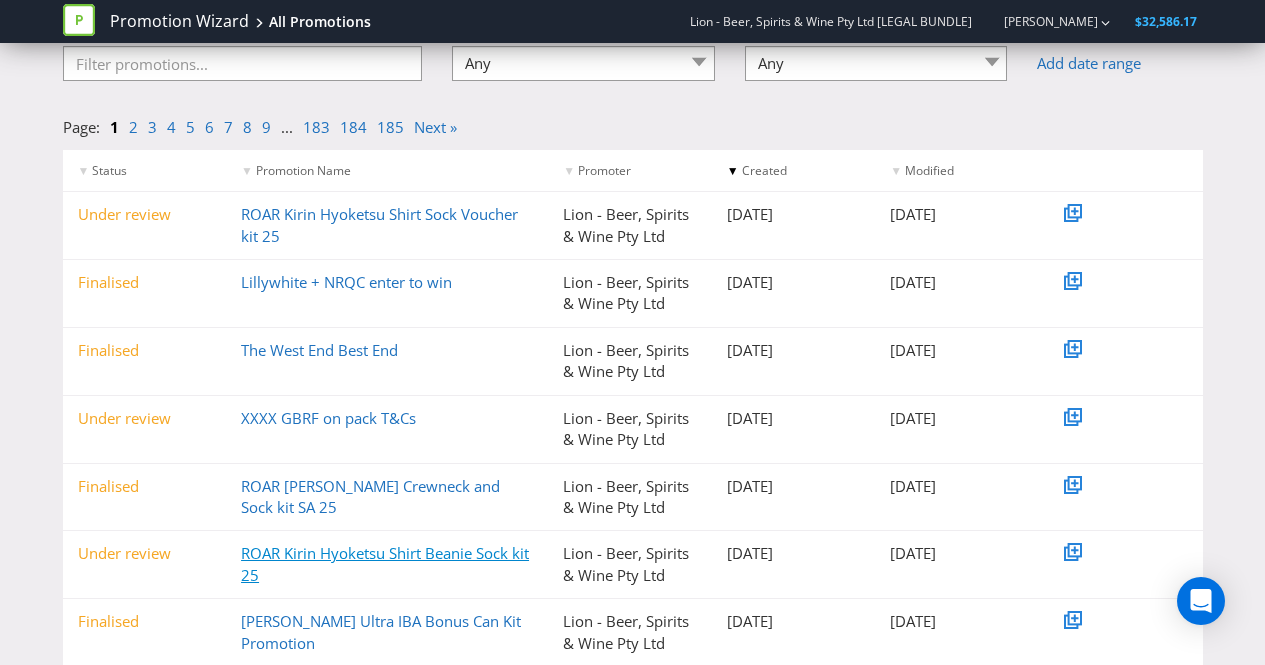 click on "ROAR Kirin Hyoketsu Shirt Beanie Sock kit 25" at bounding box center [385, 563] 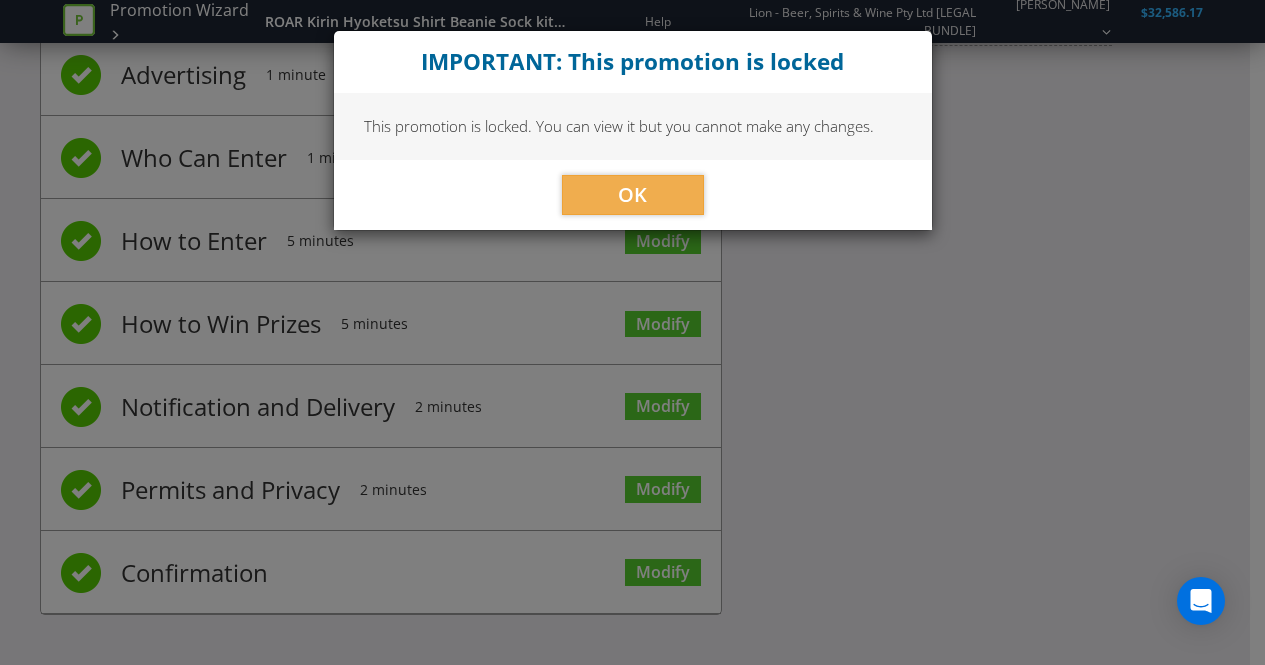 scroll, scrollTop: 141, scrollLeft: 0, axis: vertical 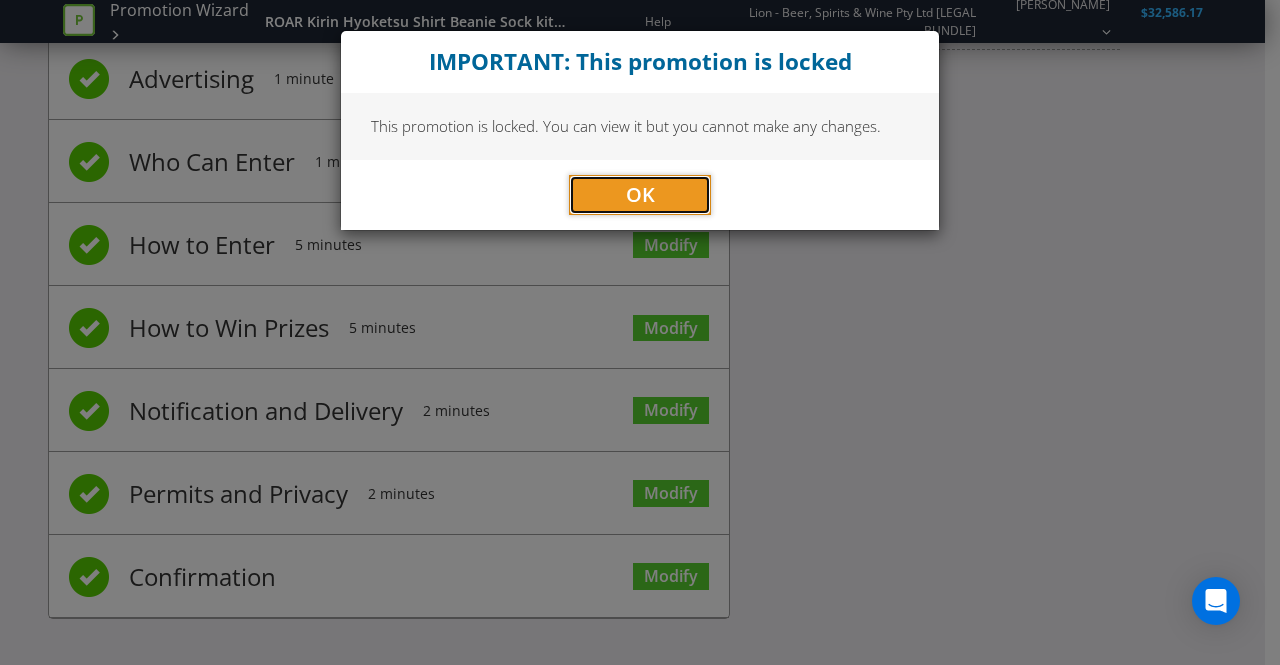 click on "OK" at bounding box center (640, 195) 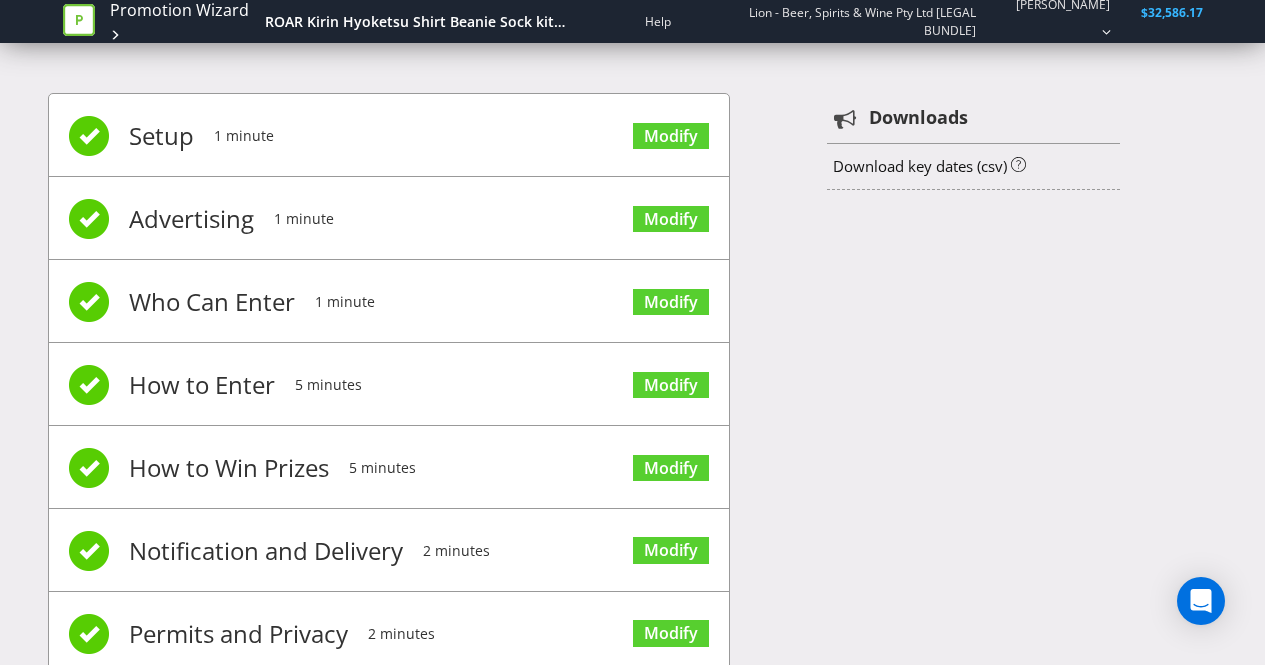 scroll, scrollTop: 0, scrollLeft: 0, axis: both 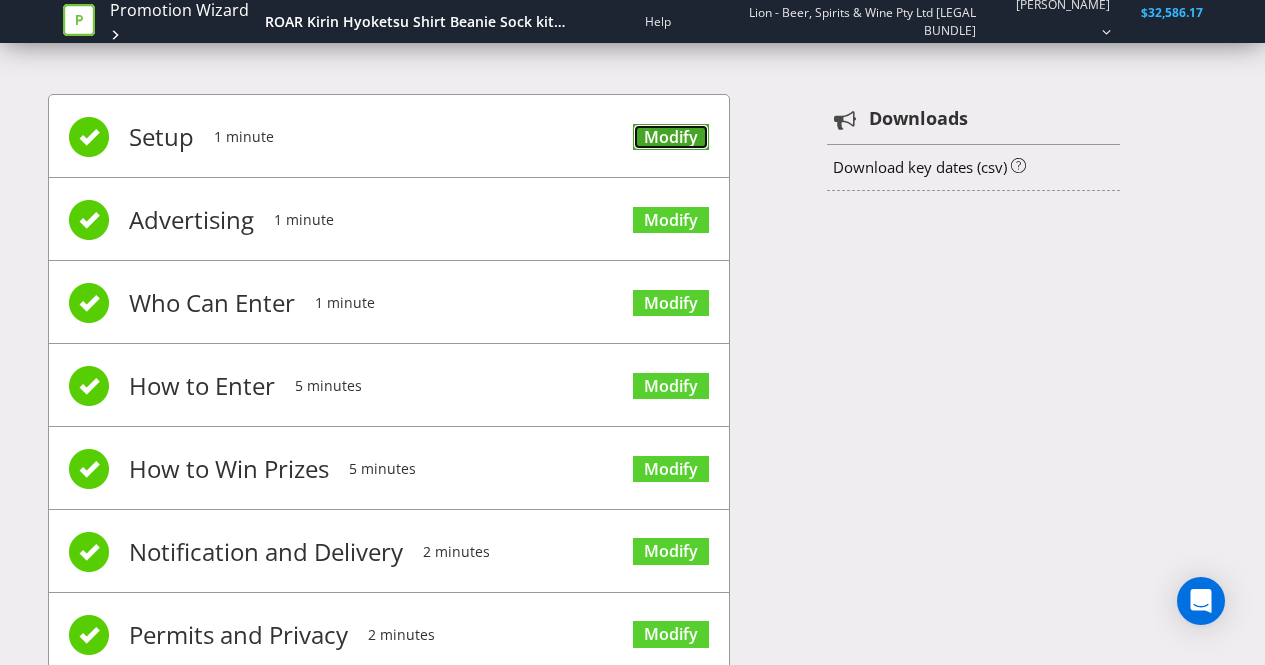 click on "Modify" at bounding box center (671, 137) 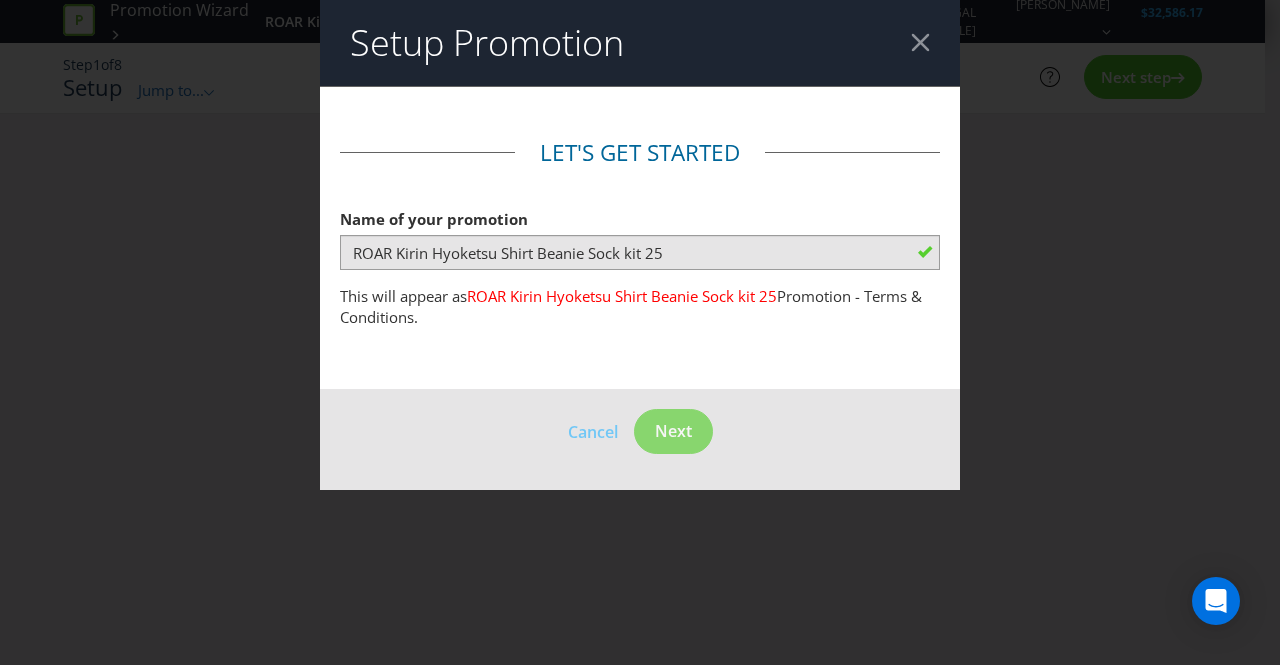 click on "Setup Promotion" at bounding box center (640, 43) 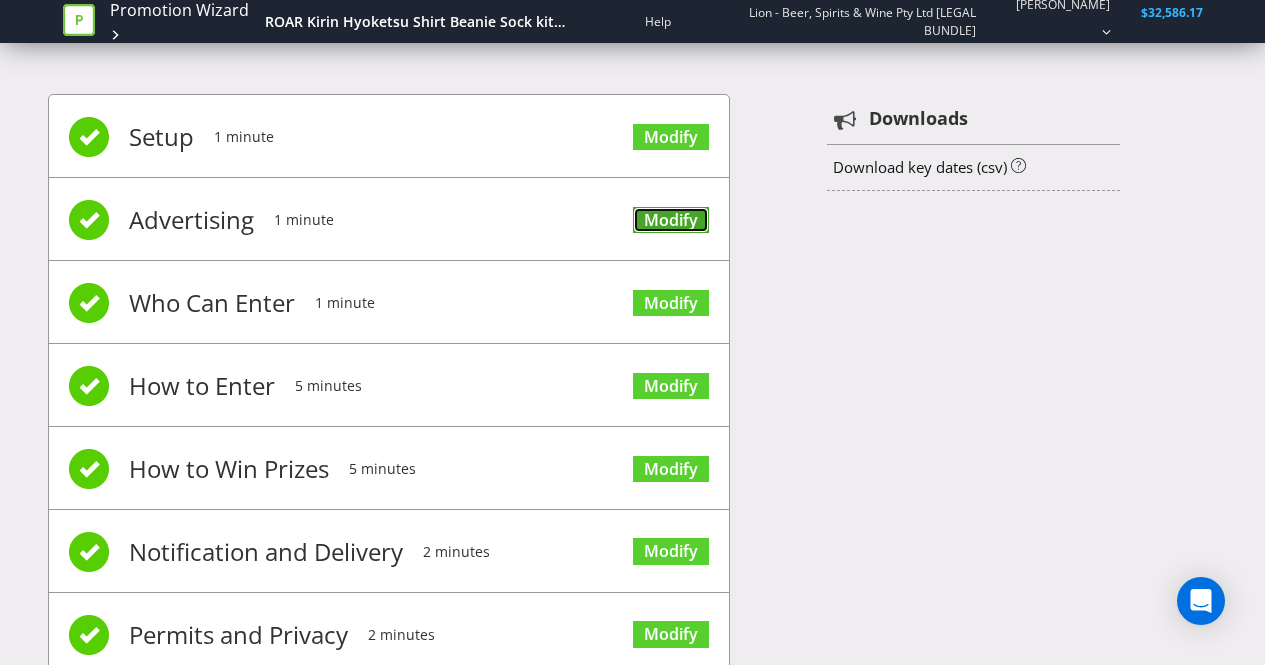 click on "Modify" at bounding box center [671, 220] 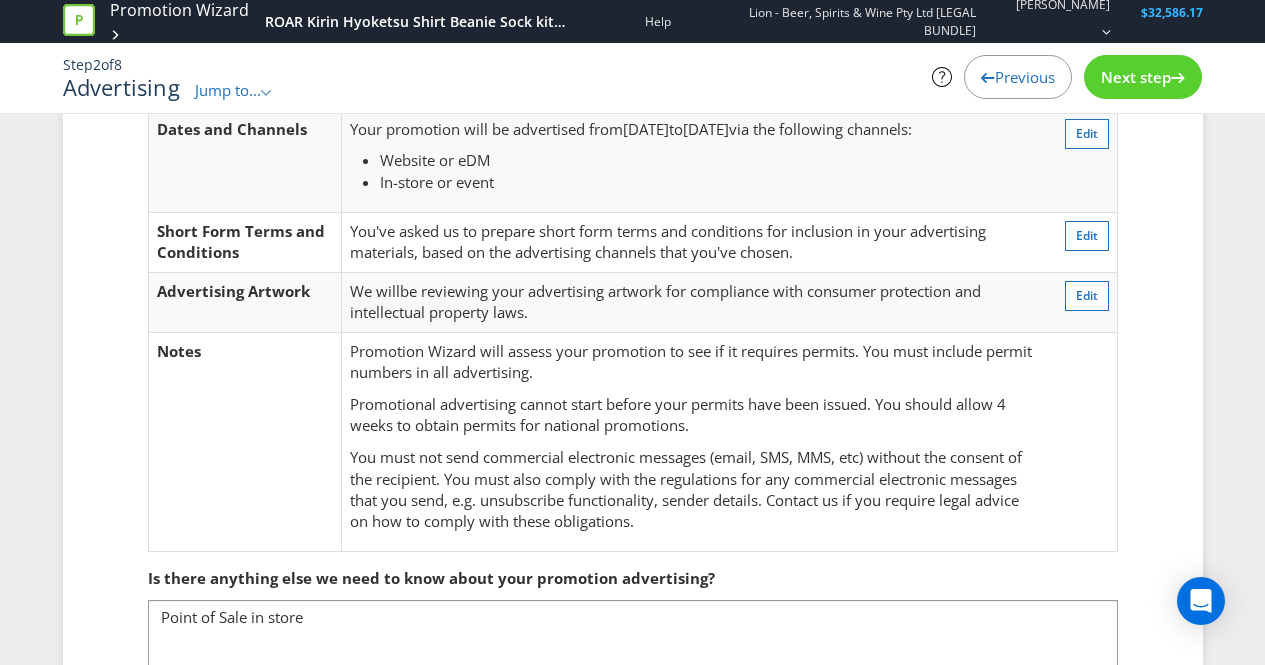 scroll, scrollTop: 0, scrollLeft: 0, axis: both 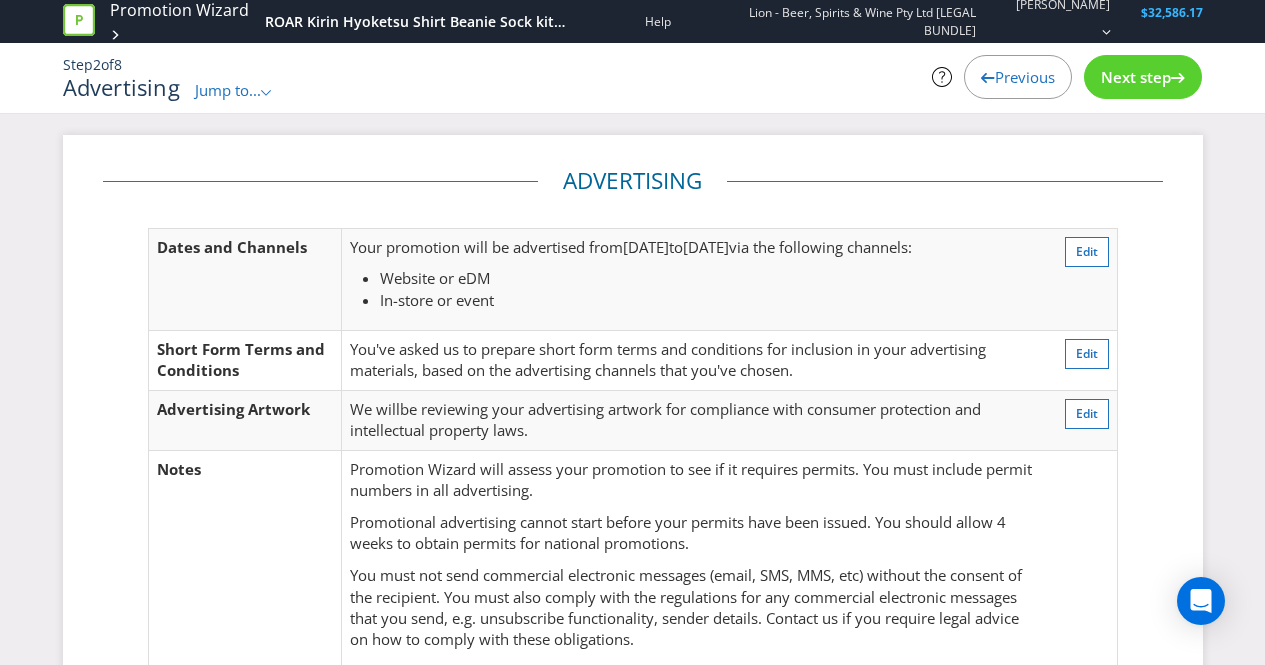 click on "Next step" at bounding box center [1143, 77] 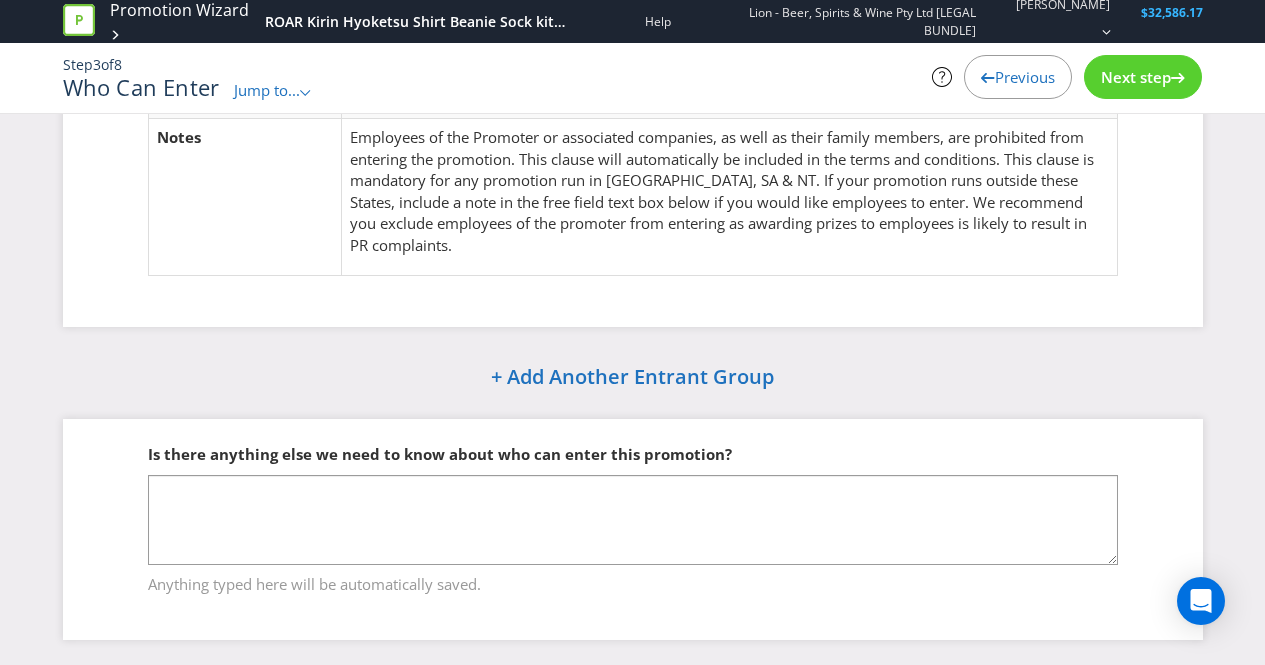 scroll, scrollTop: 0, scrollLeft: 0, axis: both 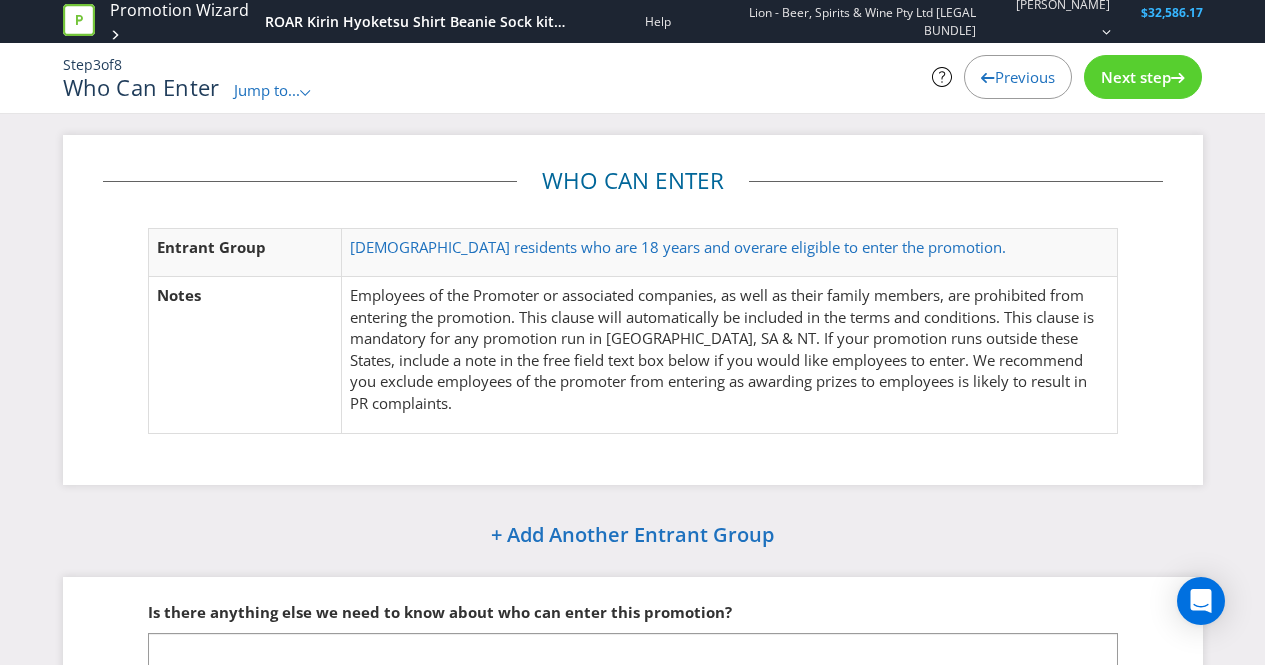 click on "Next step" at bounding box center [1143, 77] 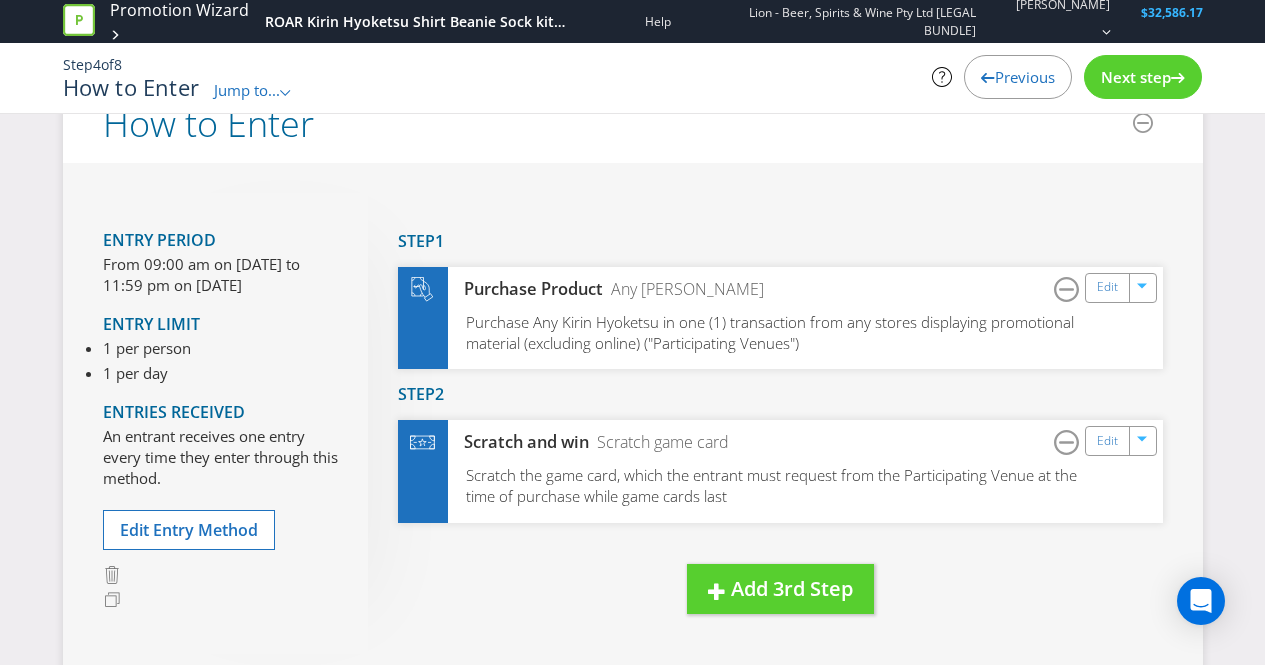 scroll, scrollTop: 40, scrollLeft: 0, axis: vertical 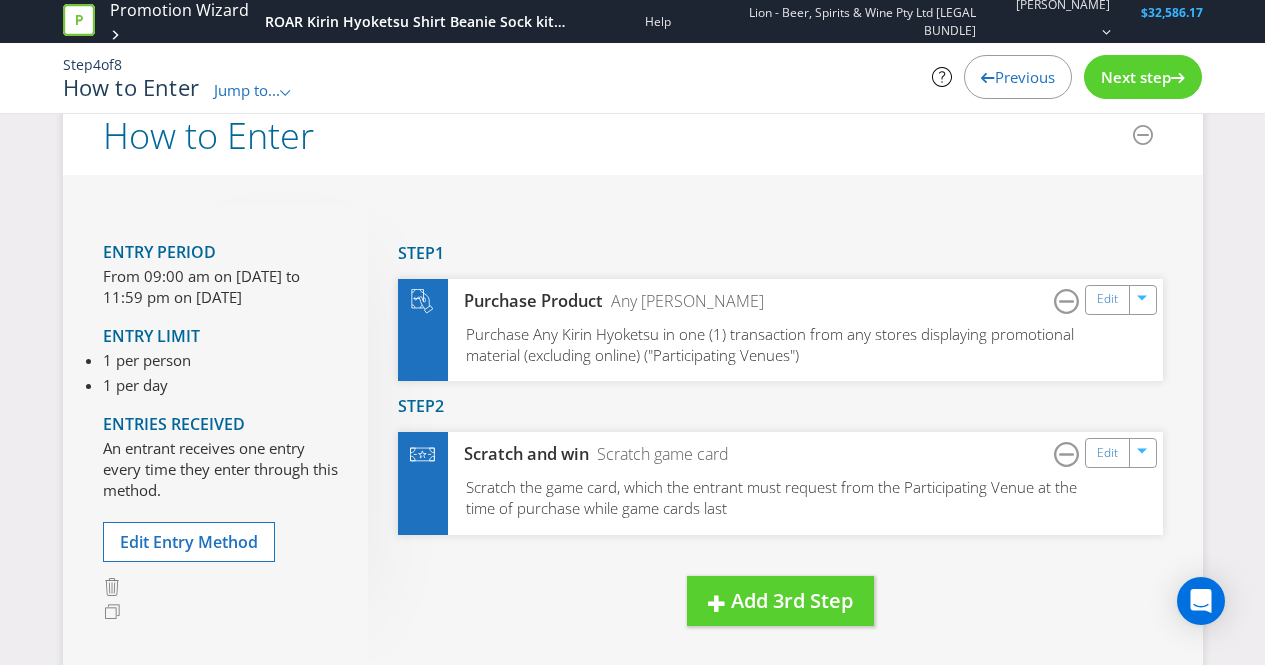 click on "Next step" at bounding box center [1136, 77] 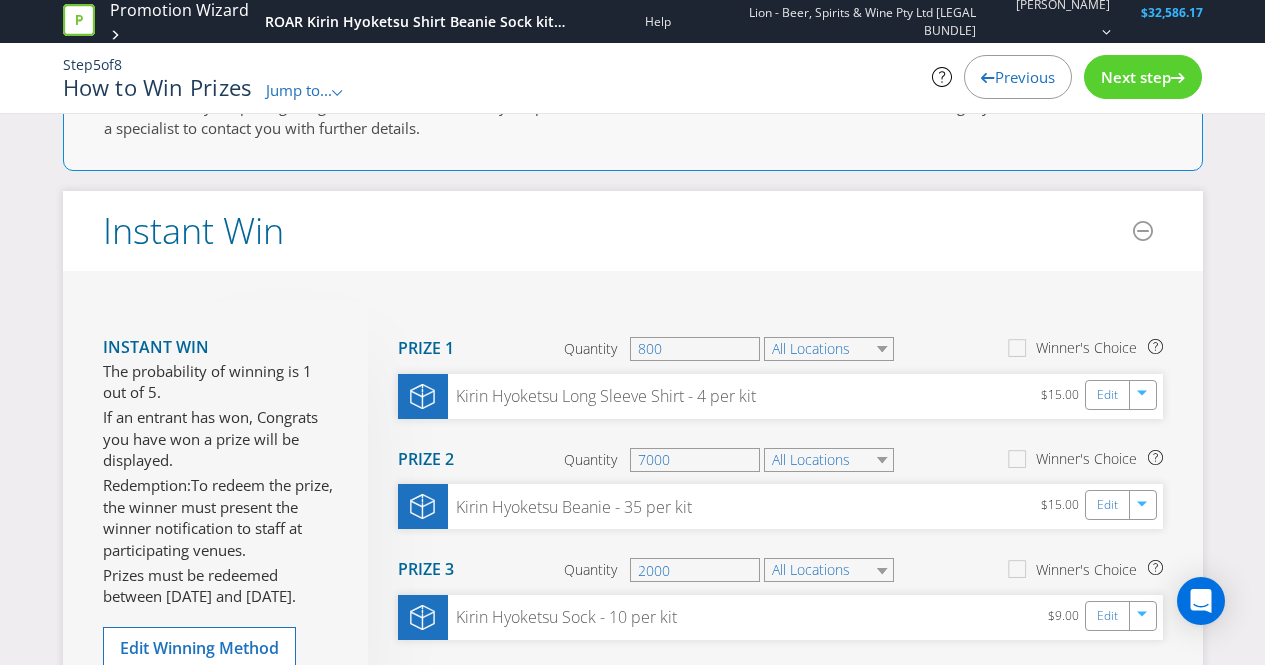 scroll, scrollTop: 68, scrollLeft: 0, axis: vertical 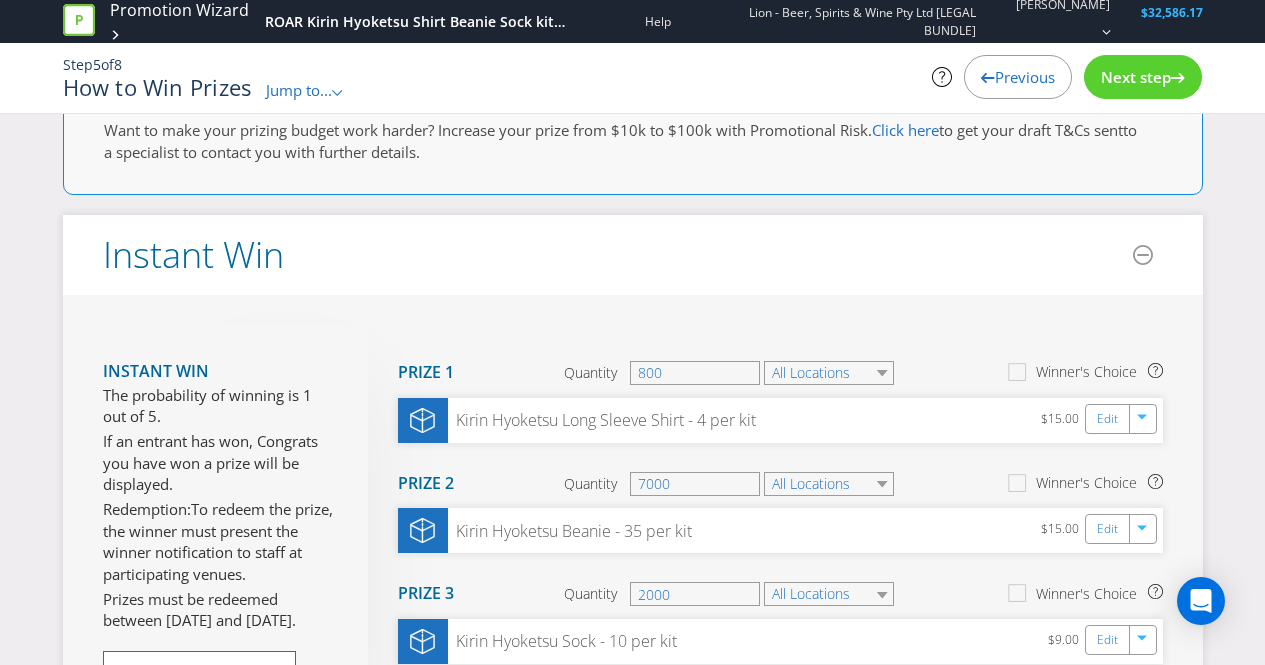 click on "Next step" at bounding box center [1136, 77] 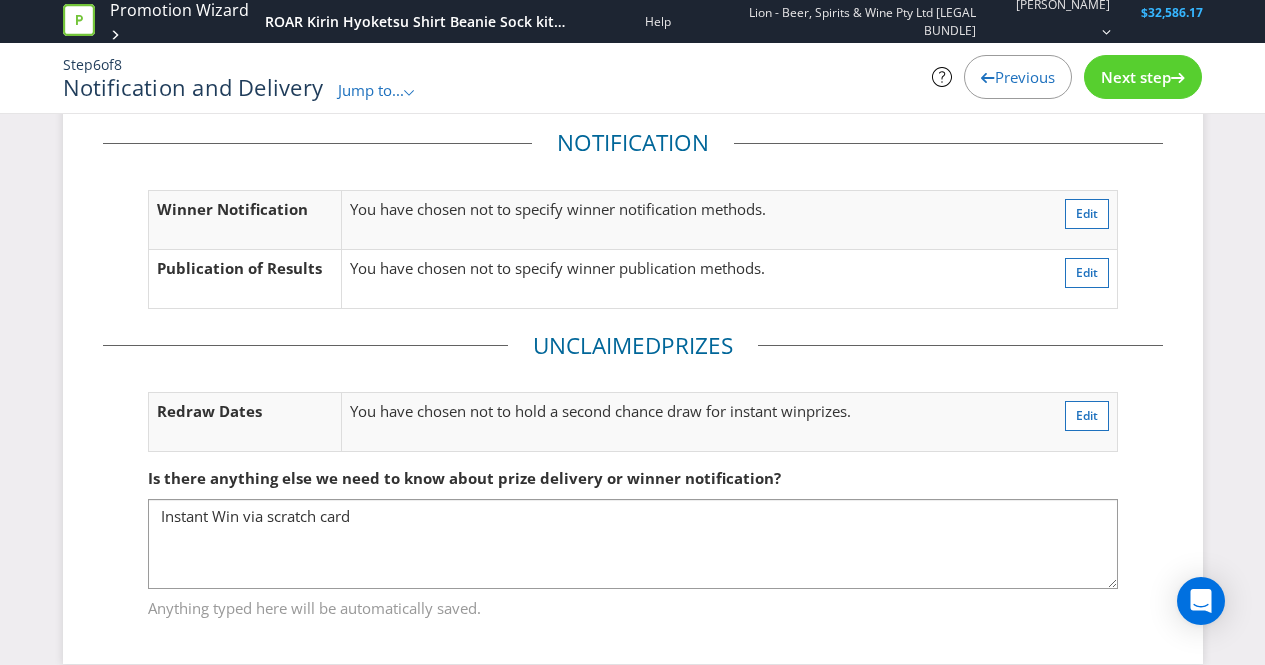 click on "Next step" at bounding box center (1136, 77) 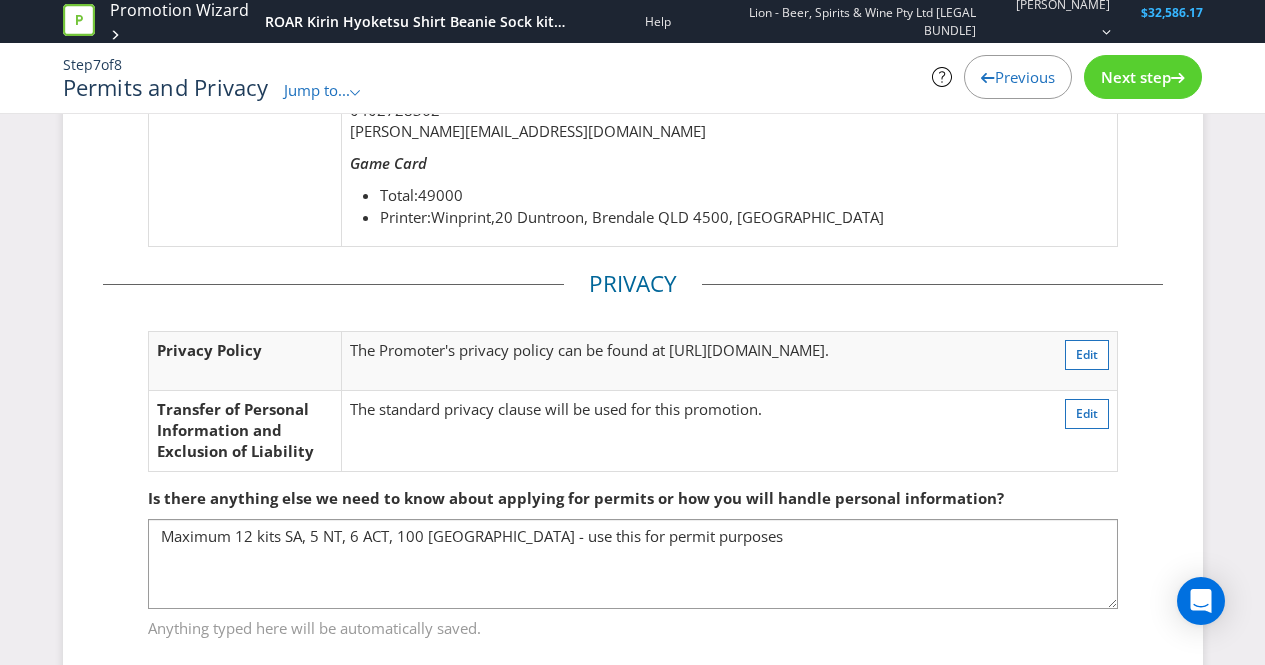 scroll, scrollTop: 803, scrollLeft: 0, axis: vertical 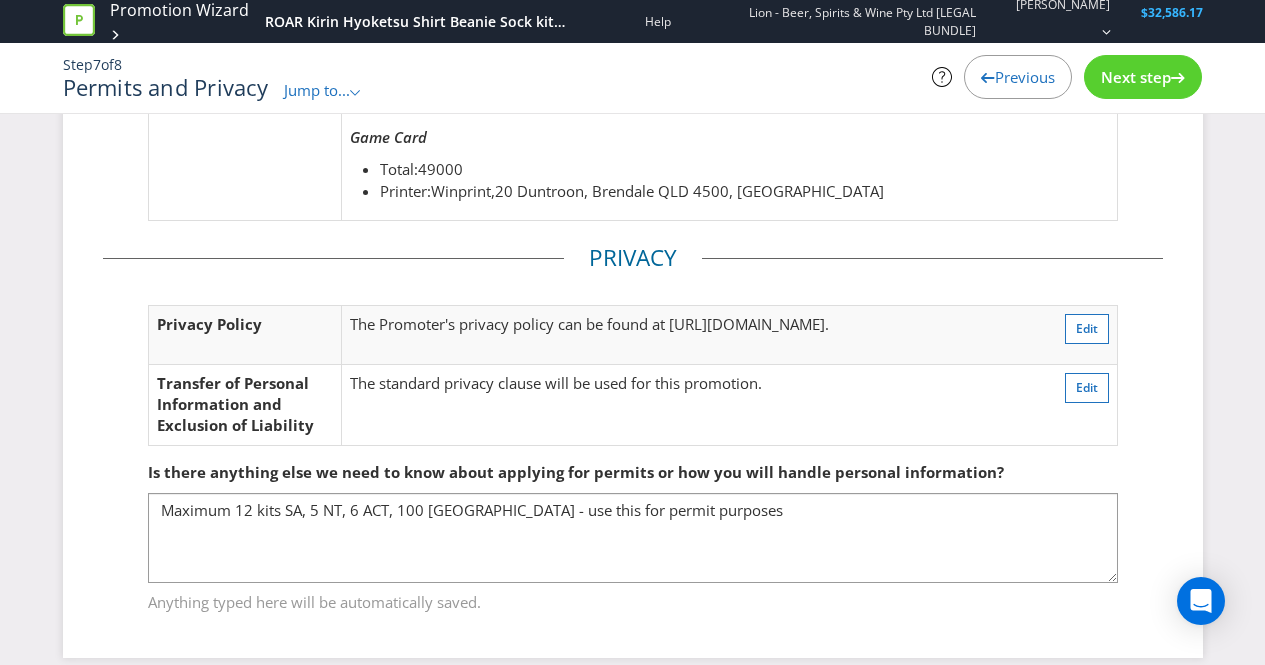 click on "Next step" at bounding box center [1143, 77] 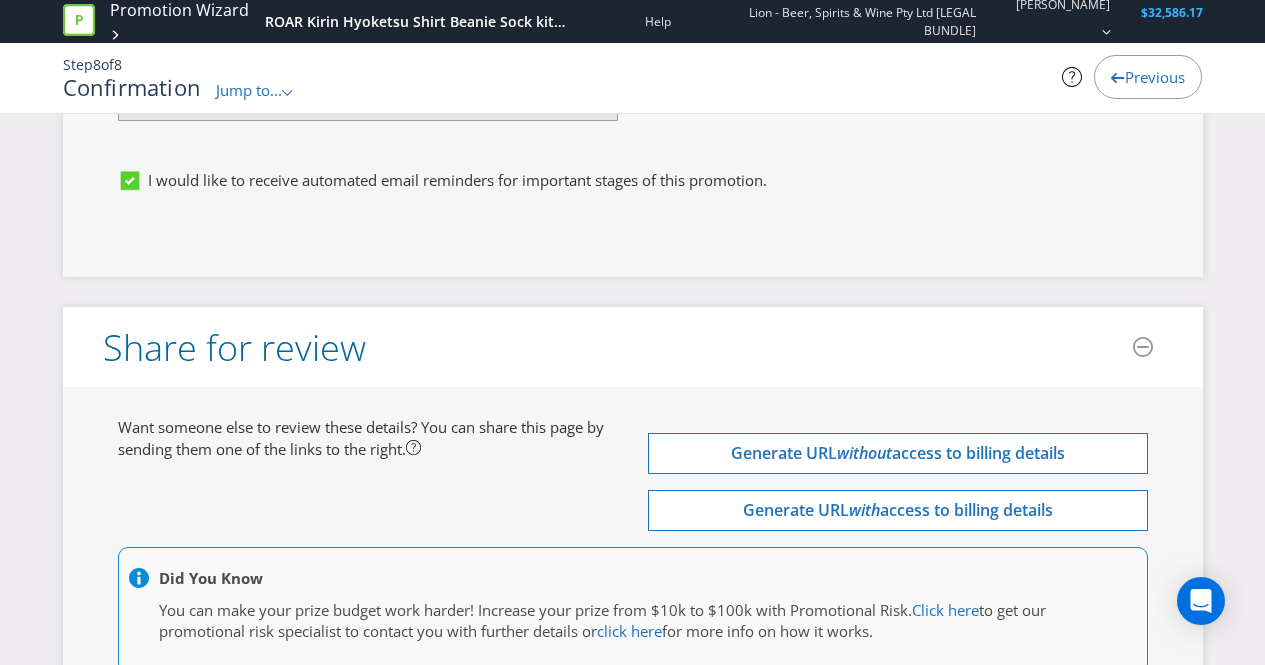 scroll, scrollTop: 7429, scrollLeft: 0, axis: vertical 